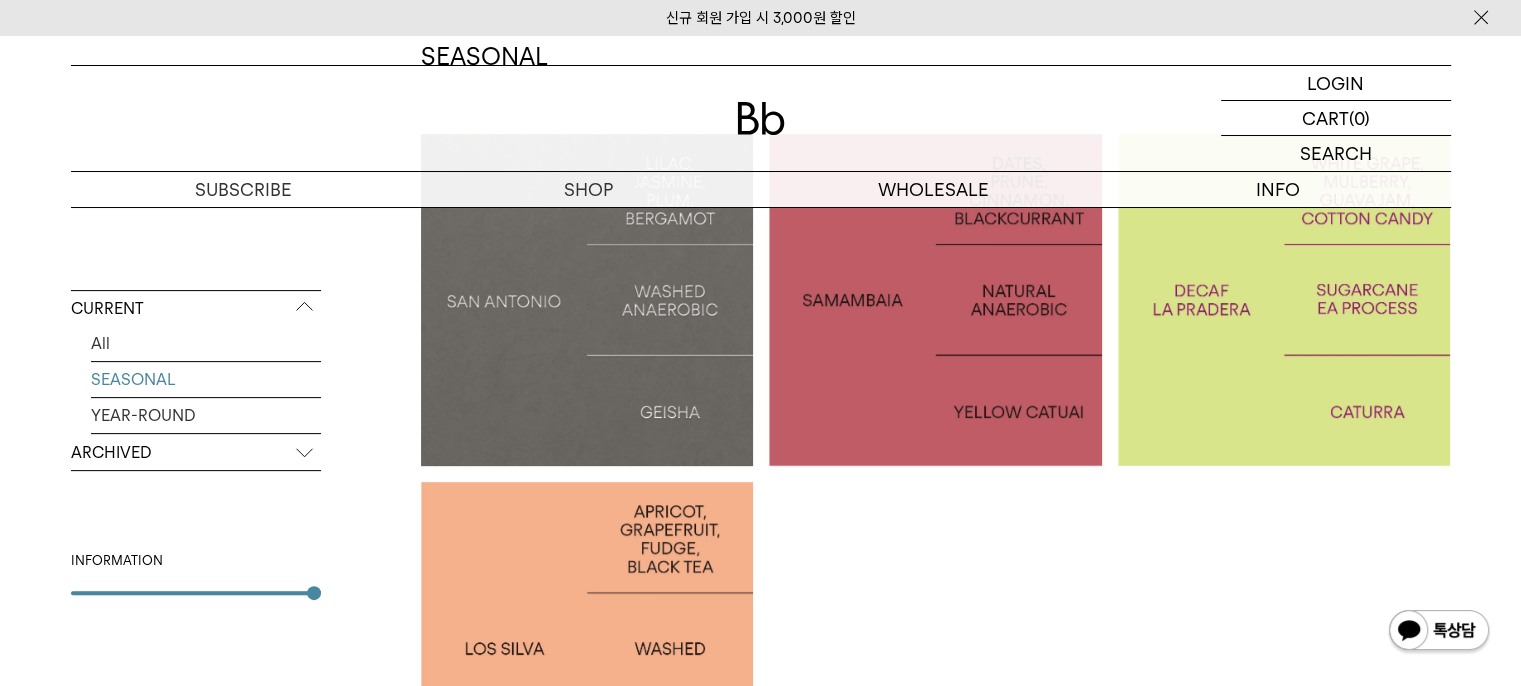 scroll, scrollTop: 0, scrollLeft: 0, axis: both 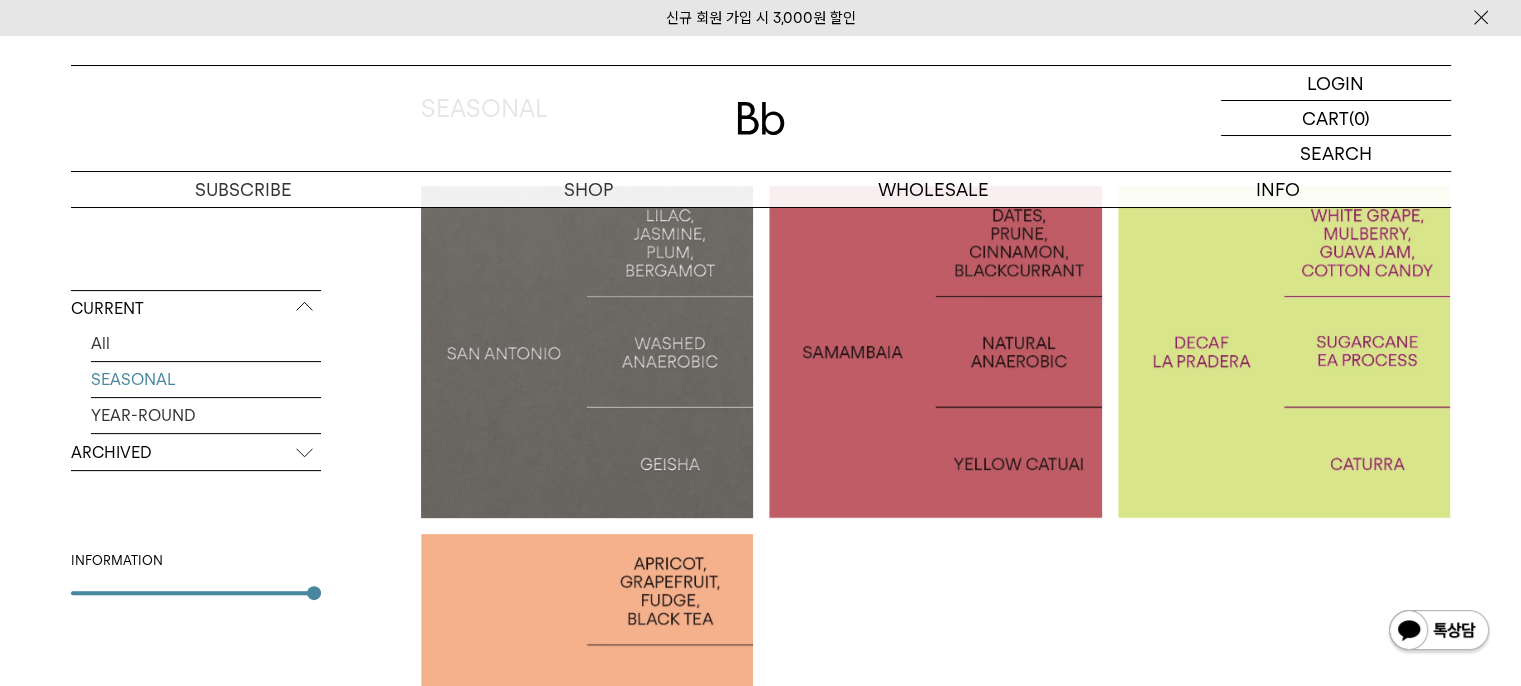 click at bounding box center (935, 352) 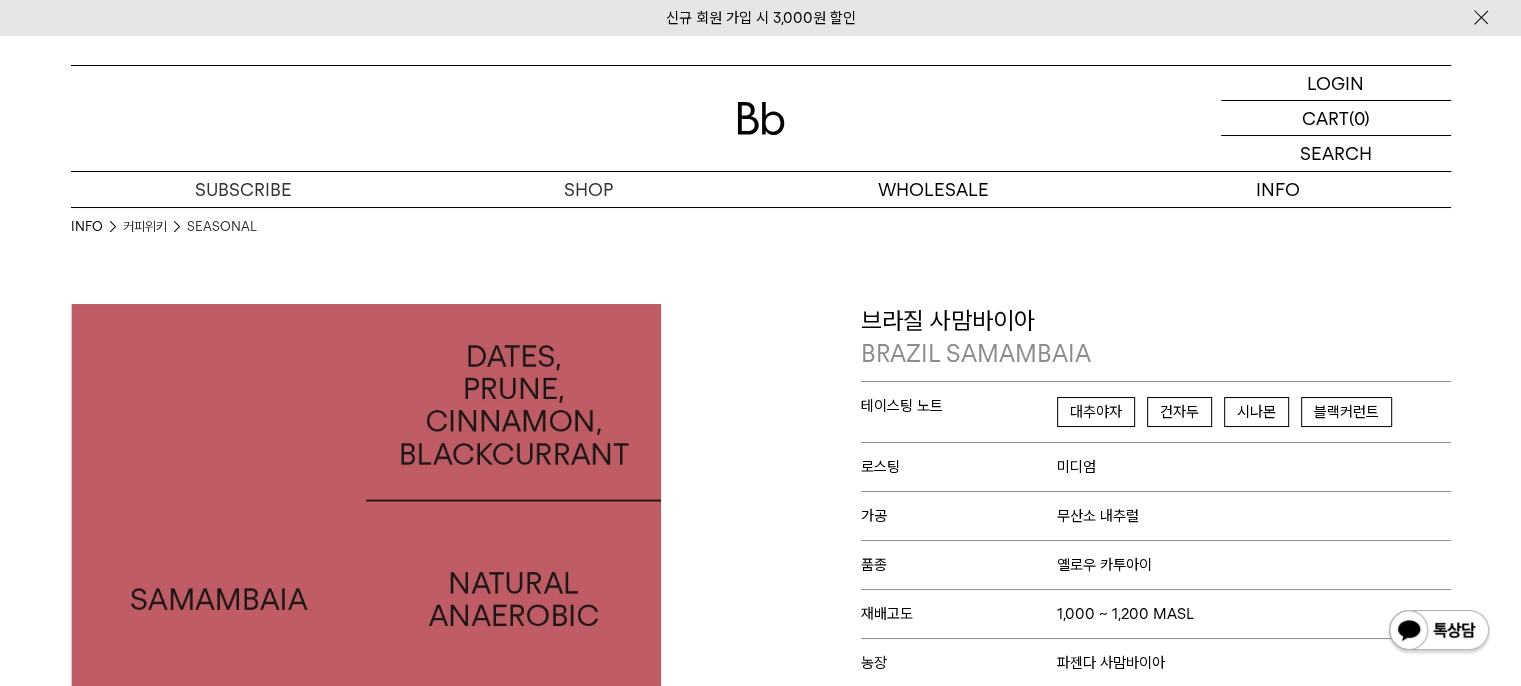 scroll, scrollTop: 0, scrollLeft: 0, axis: both 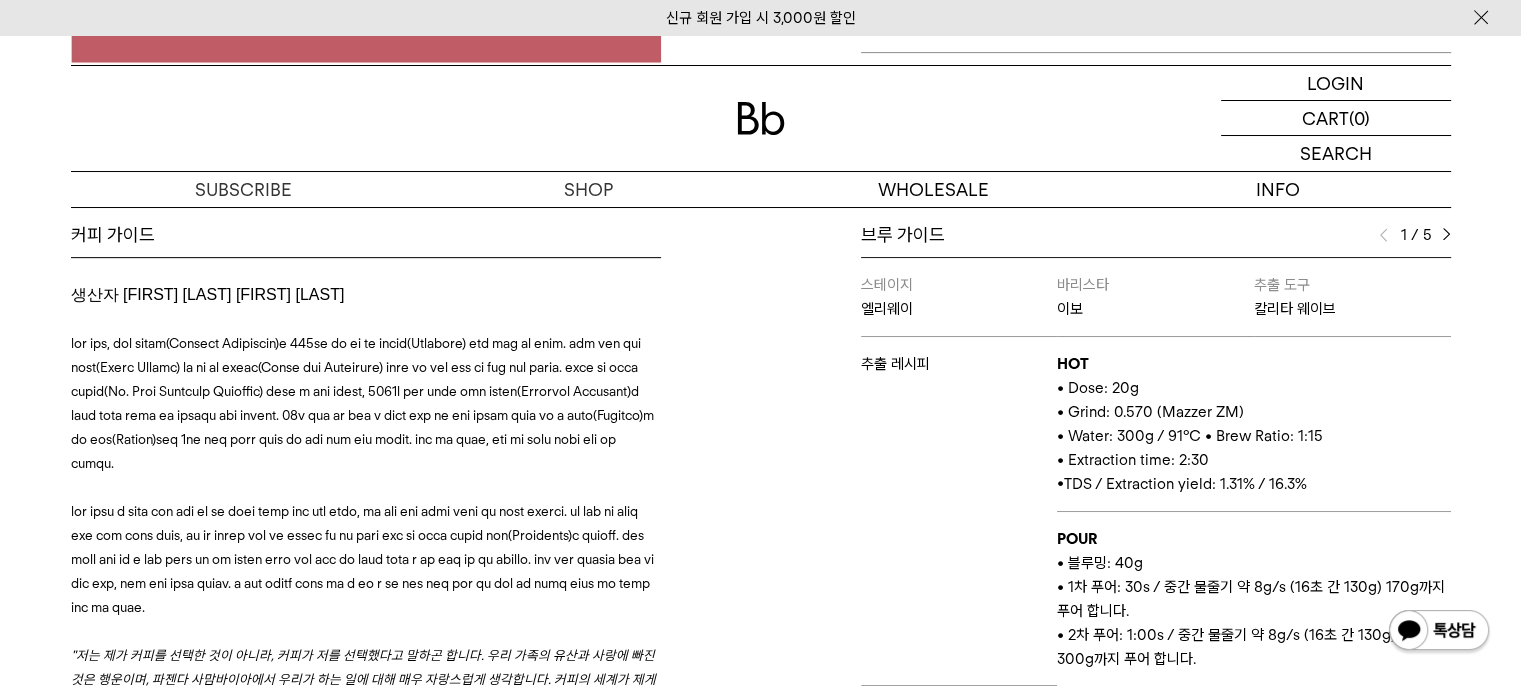 click on "브루 가이드
1 / 5
스테이지 엘리웨이 바리스타 이보 추출 도구 칼리타 웨이브 추출 레시피 HOT • Dose: 20g  • Grind: 0.570 (Mazzer ZM)  • Water: 300g / 91°C
• Brew Ratio: 1:15  • Extraction time: 2:30  •  TDS / Extraction yield: 1.31% / 16.3% POUR • 블루밍: 40g  • 1차 푸어: 30s / 중간 물줄기 약 8g/s (16초 간 130g) 170g까지 푸어 합니다.  • 2차 푸어: 1:00s / 중간 물줄기 약 8g/s (16초 간 130g) 300g까지 푸어 합니다. 스테이지 엘리웨이 바리스타 레아 추출 도구 칼리타 웨이브 추출 레시피 HOT • Dose: 20g  • Grind:
• Water: 300g / 90°C  • Brew Ratio: 1:15  • Extraction time:
• TDS / Extraction yield: 1.31% / 16.2% POUR • 블루밍: 40g 스테이지 뮤지엄엘 HOT" at bounding box center [1111, 517] 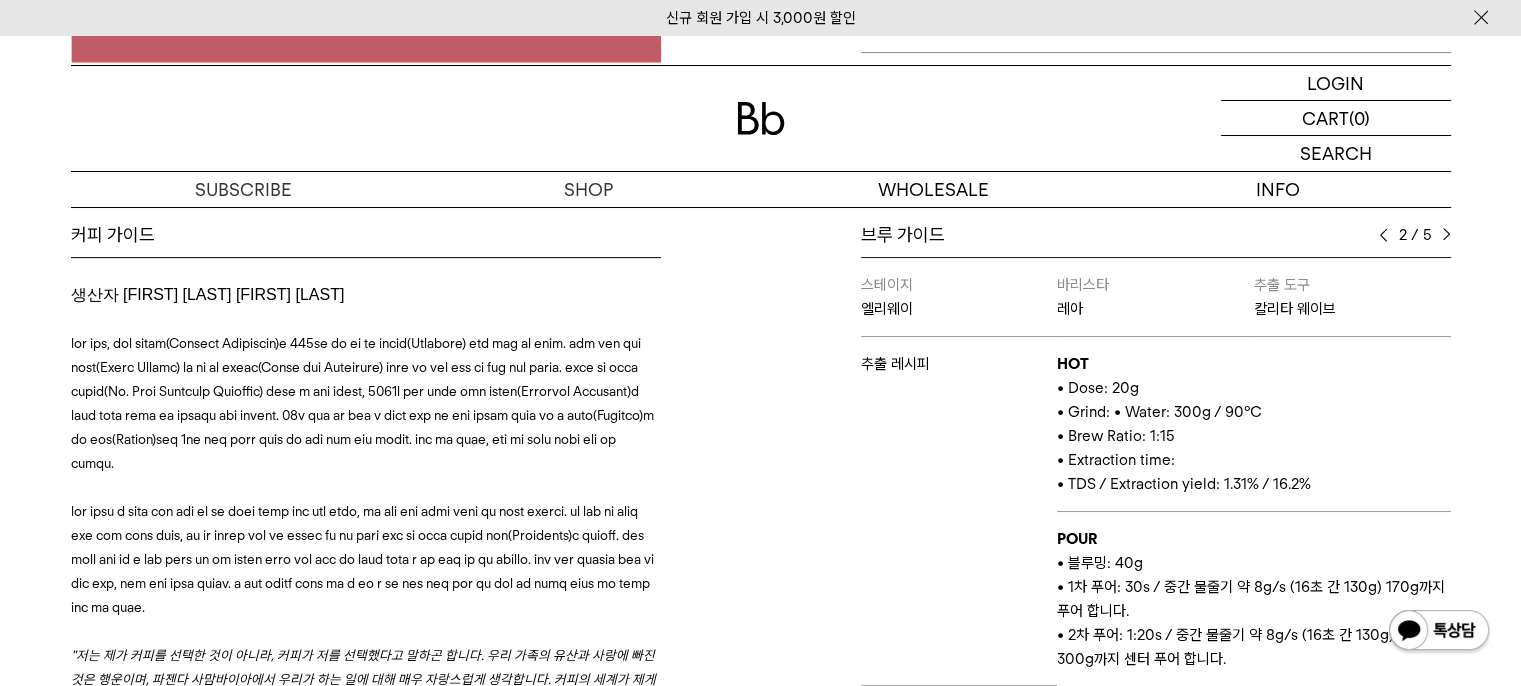 click at bounding box center [1446, 235] 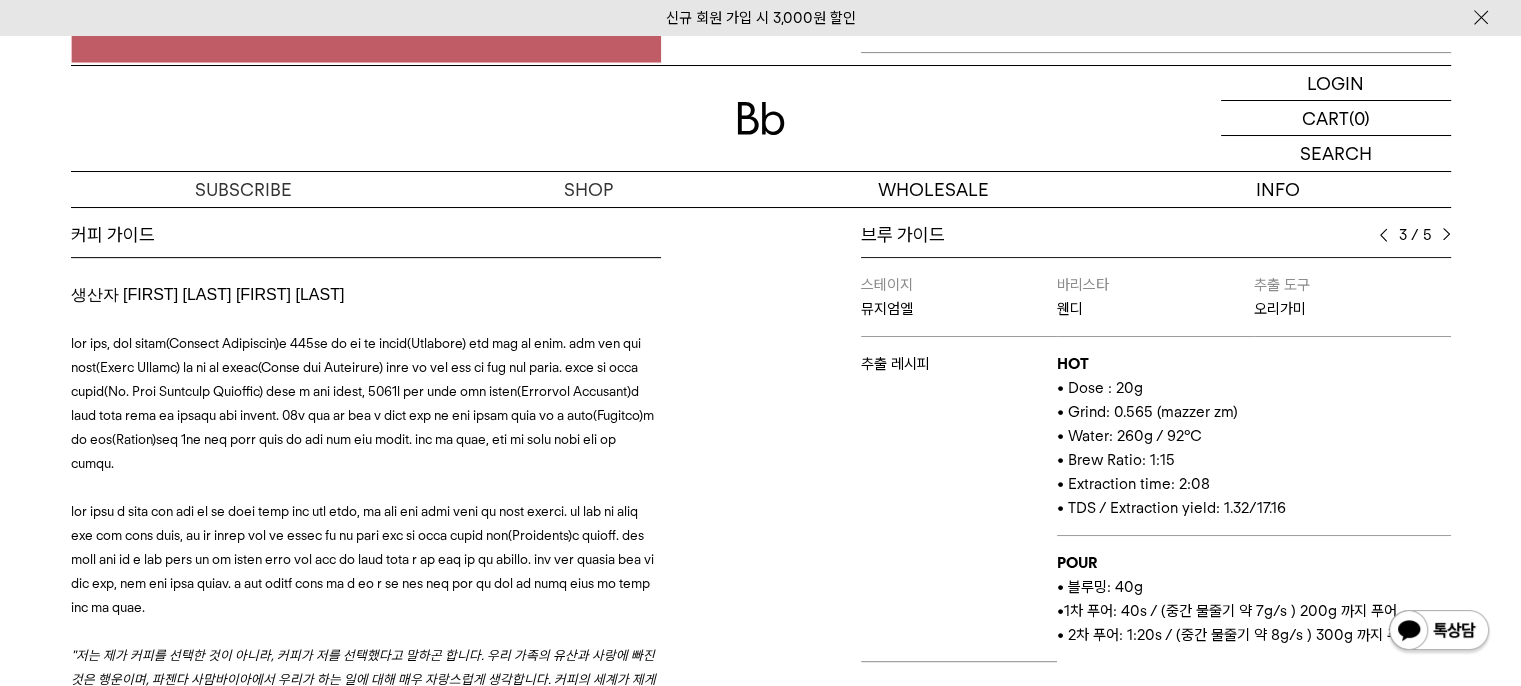 click at bounding box center (1446, 235) 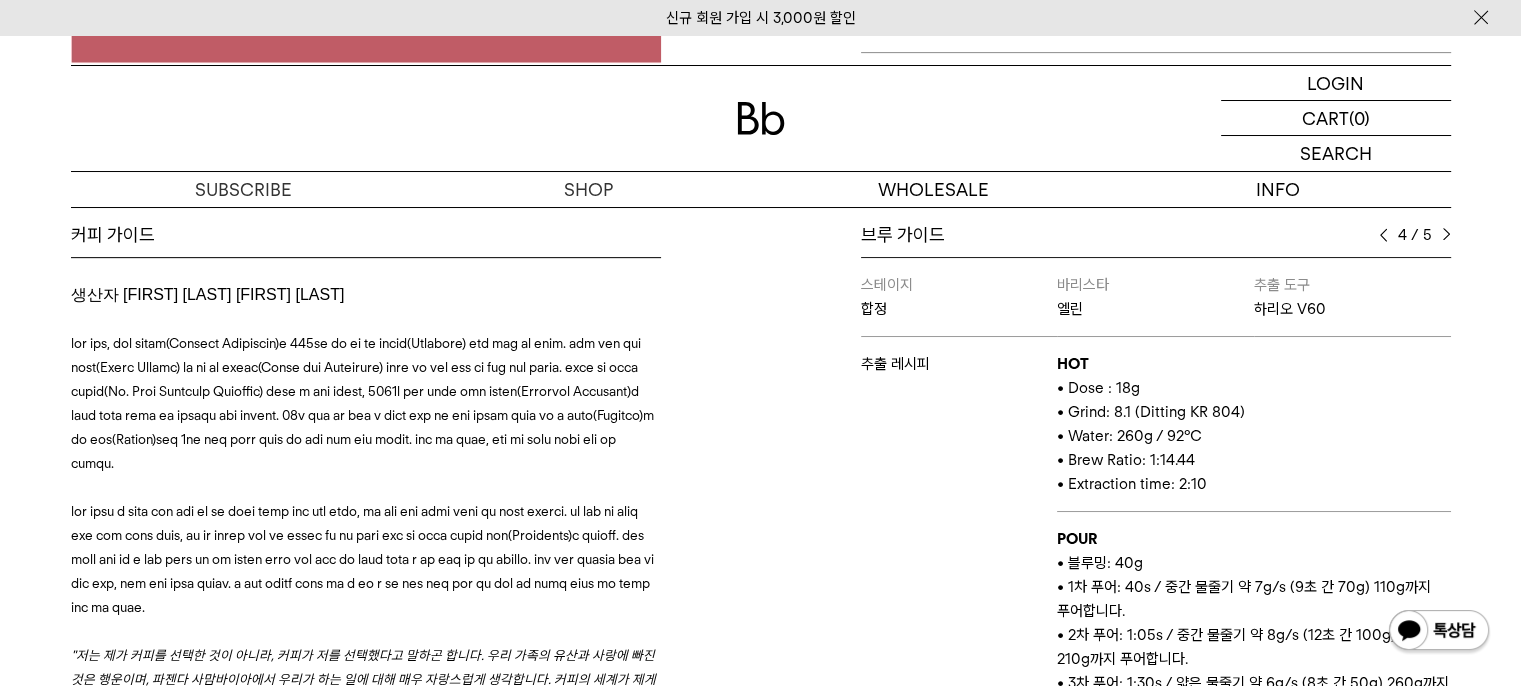 click at bounding box center (1446, 235) 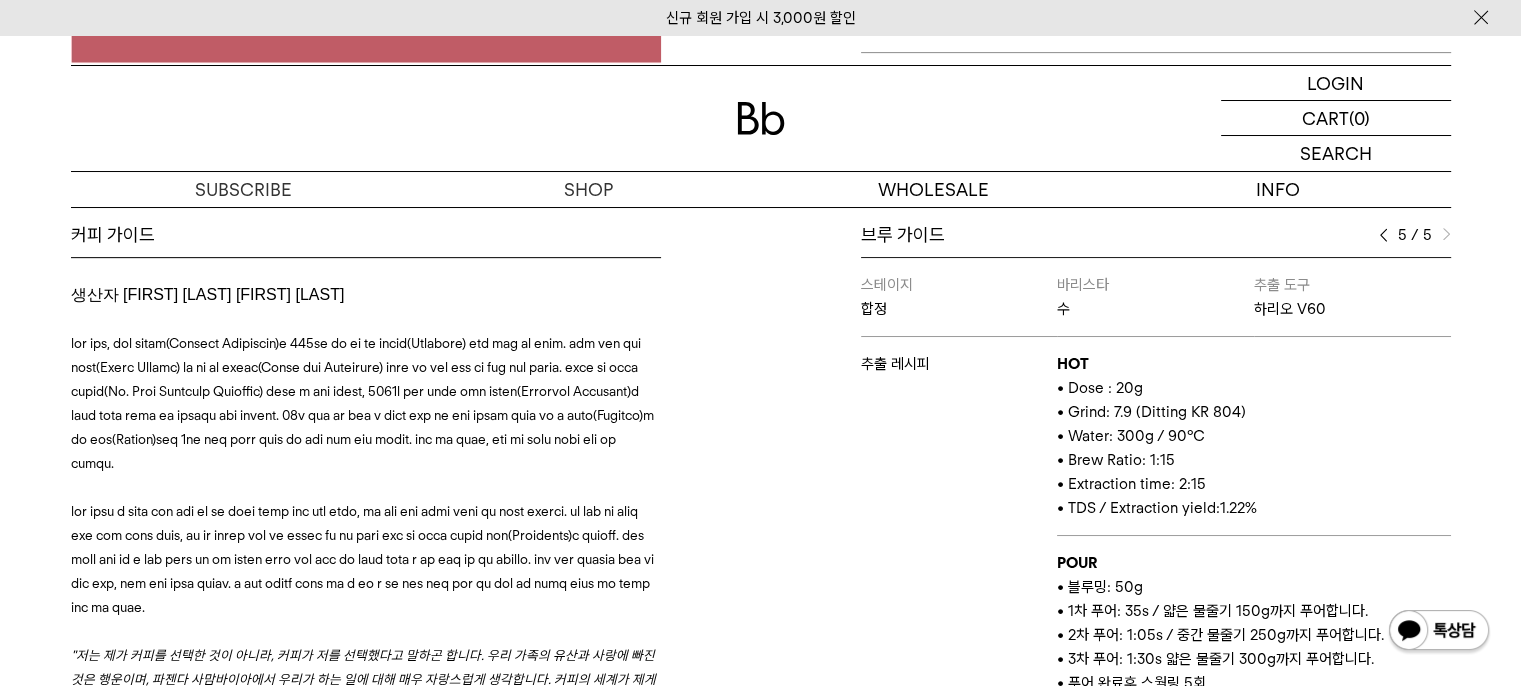 click at bounding box center [1446, 235] 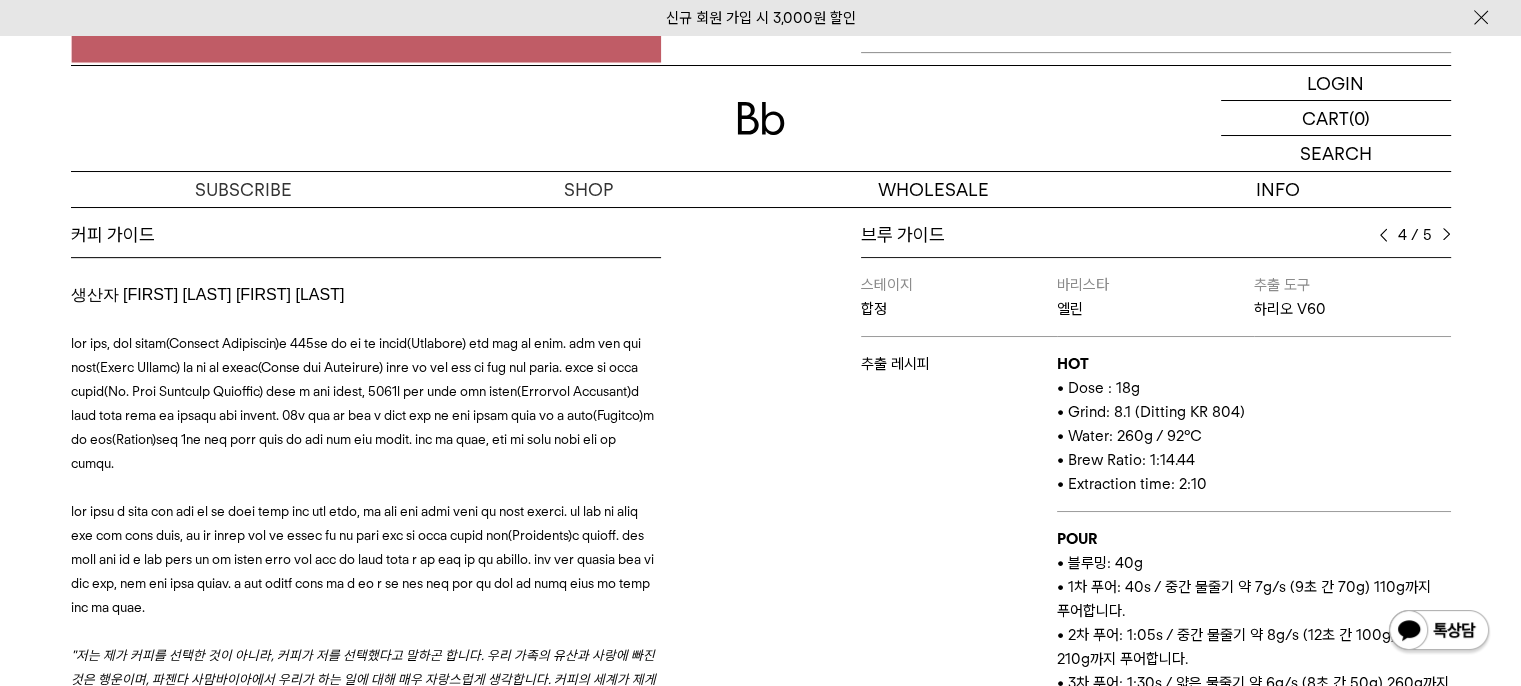 click at bounding box center [1383, 235] 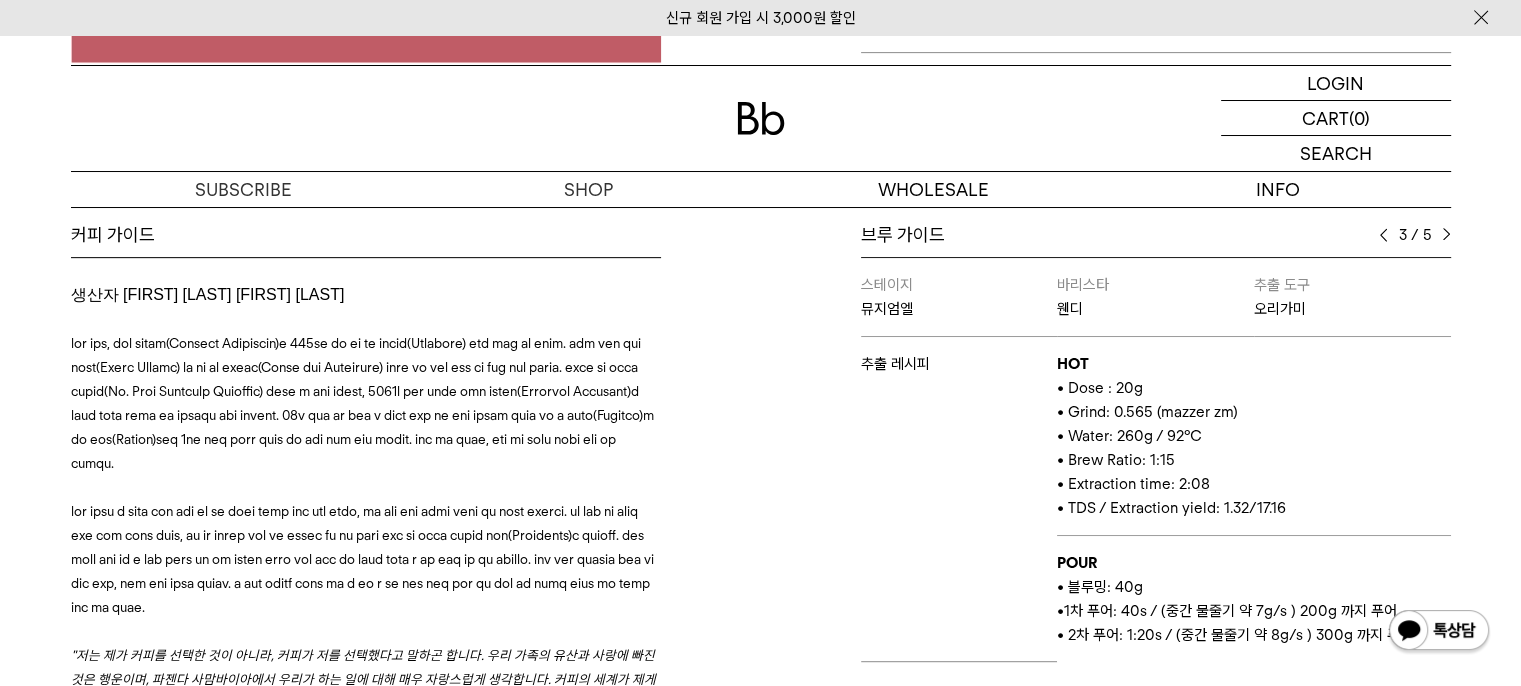 click at bounding box center [1383, 235] 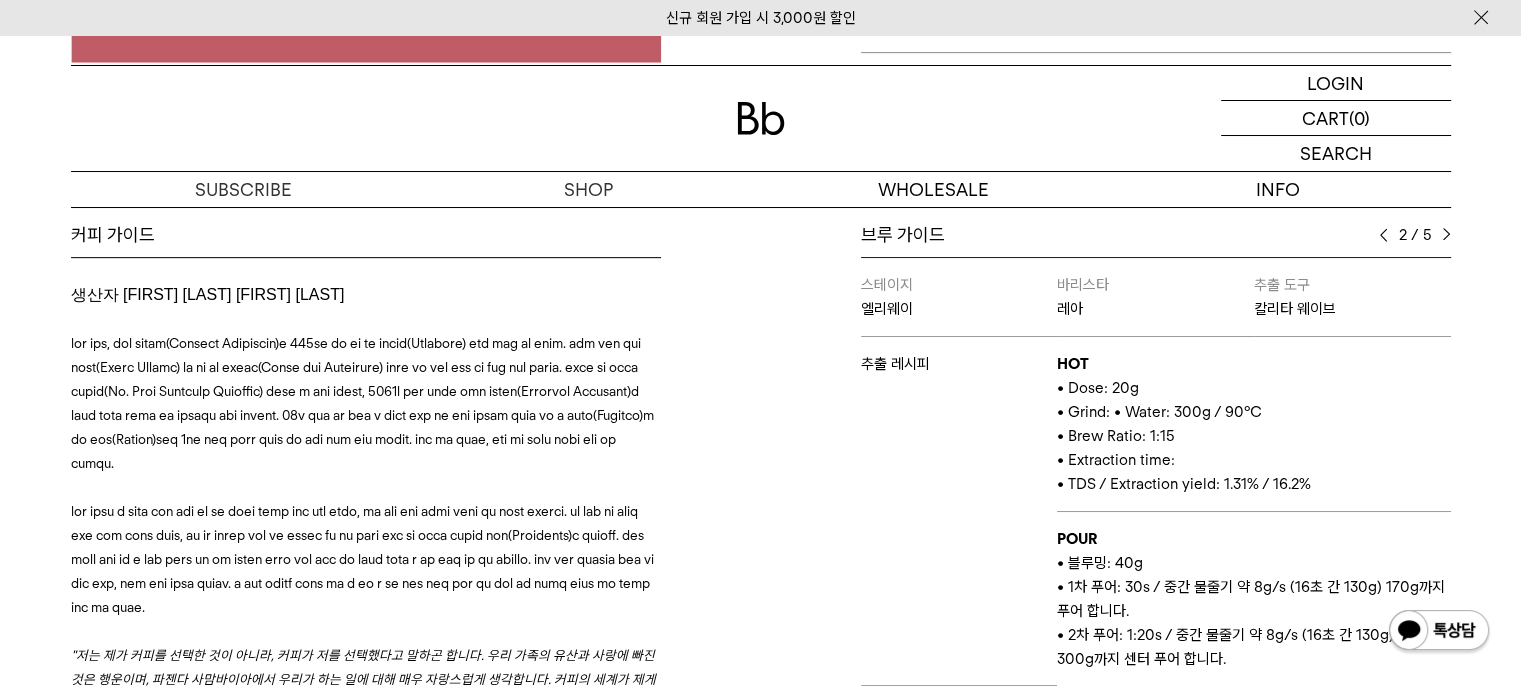 click at bounding box center [1383, 235] 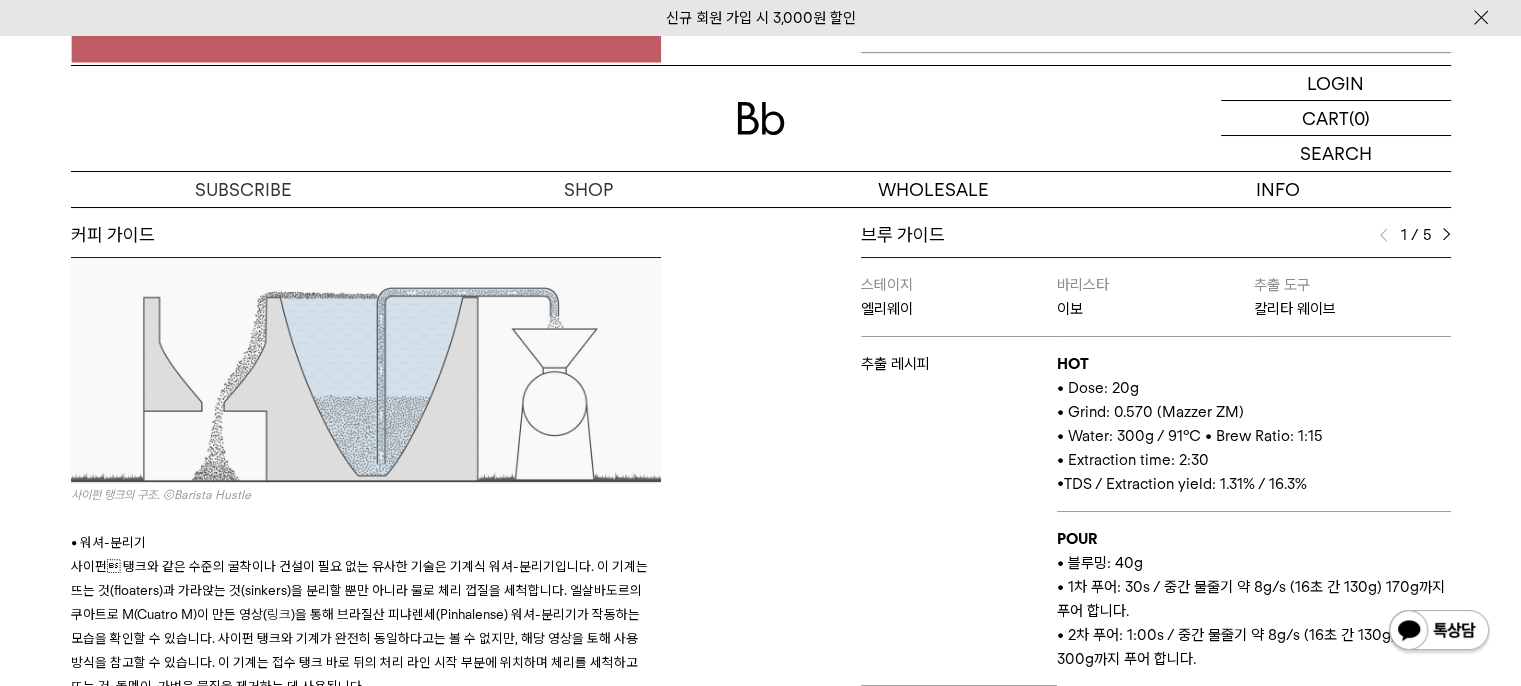 scroll, scrollTop: 2709, scrollLeft: 0, axis: vertical 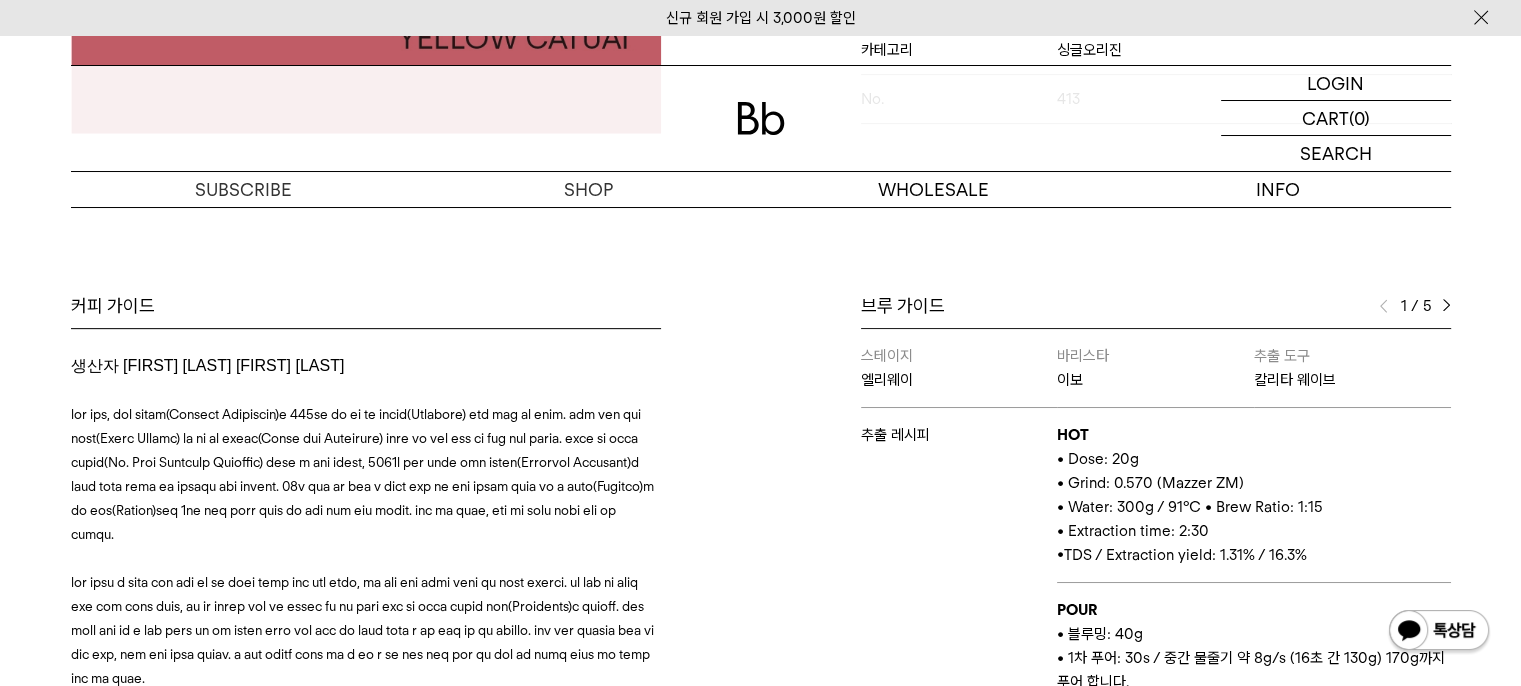 click at bounding box center (1446, 306) 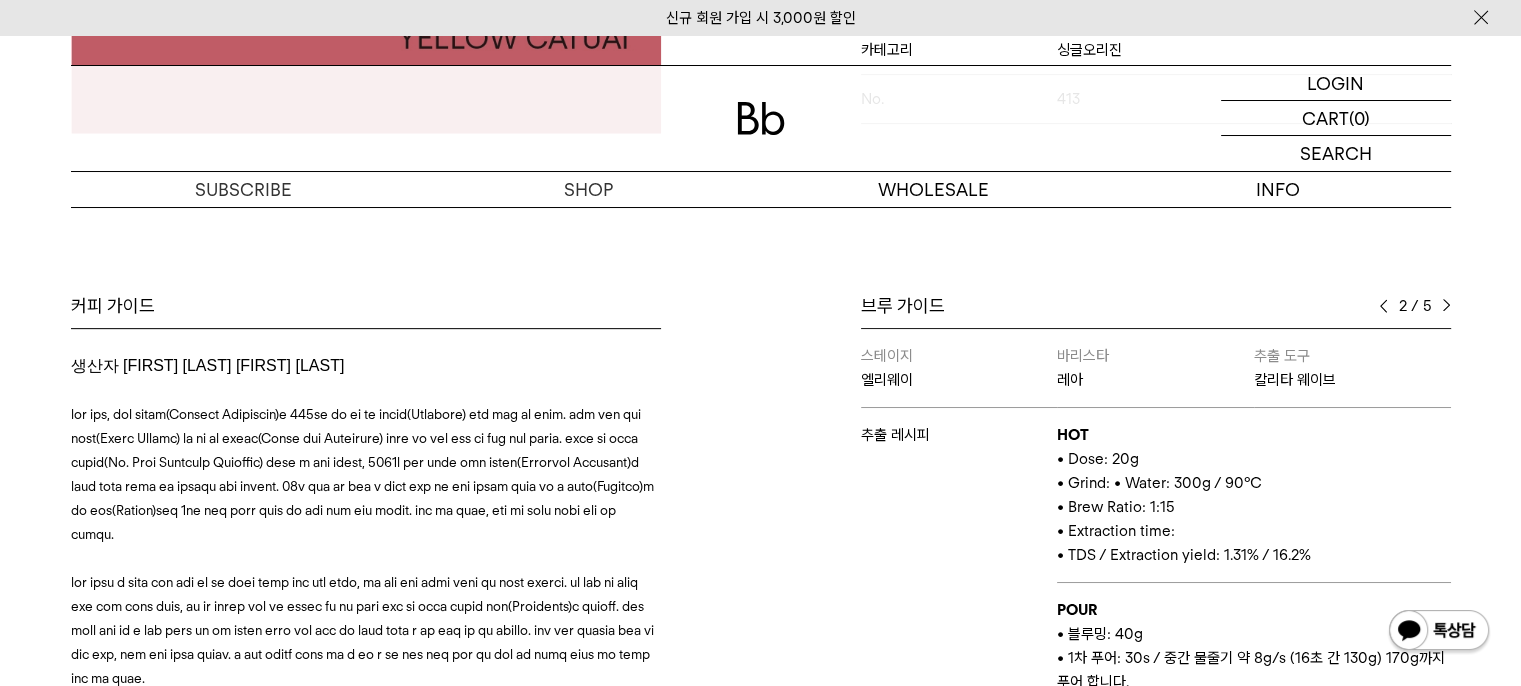 click at bounding box center (1446, 306) 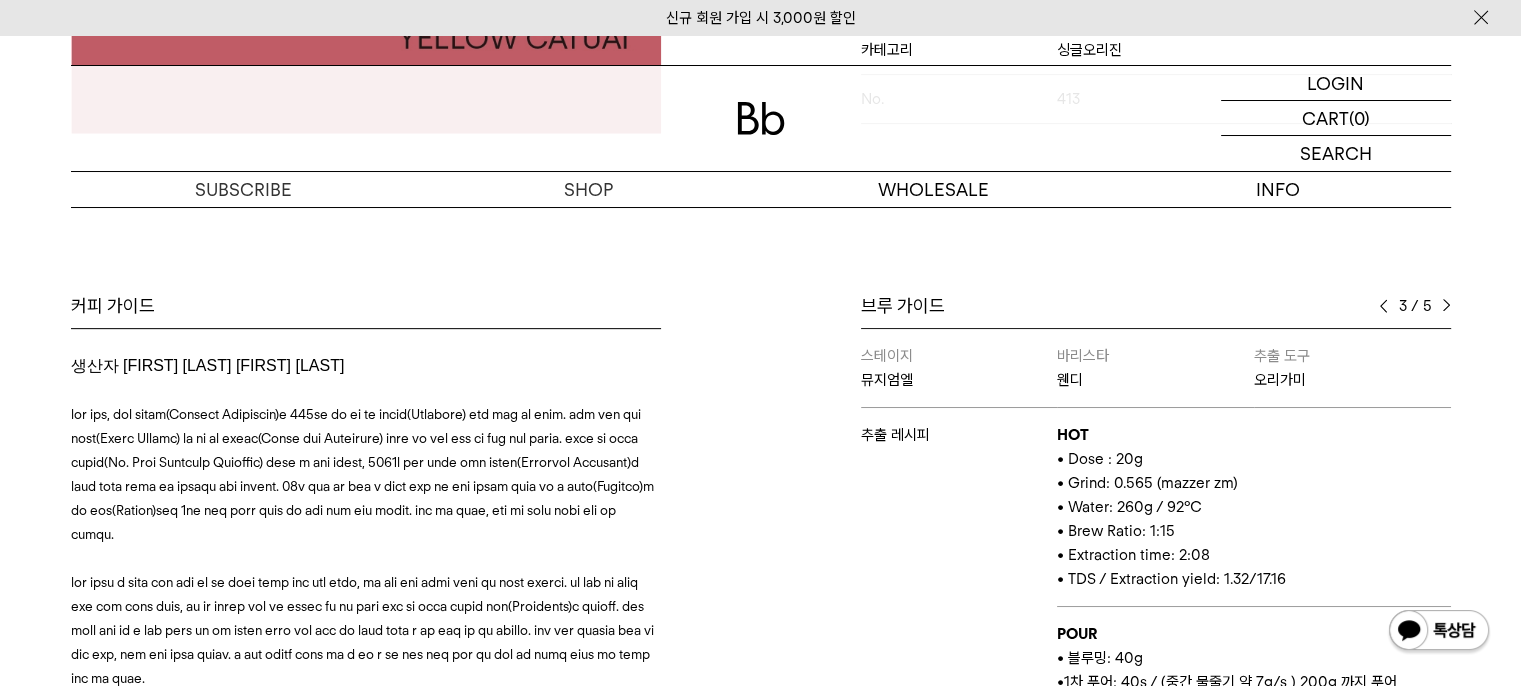 click at bounding box center [1446, 306] 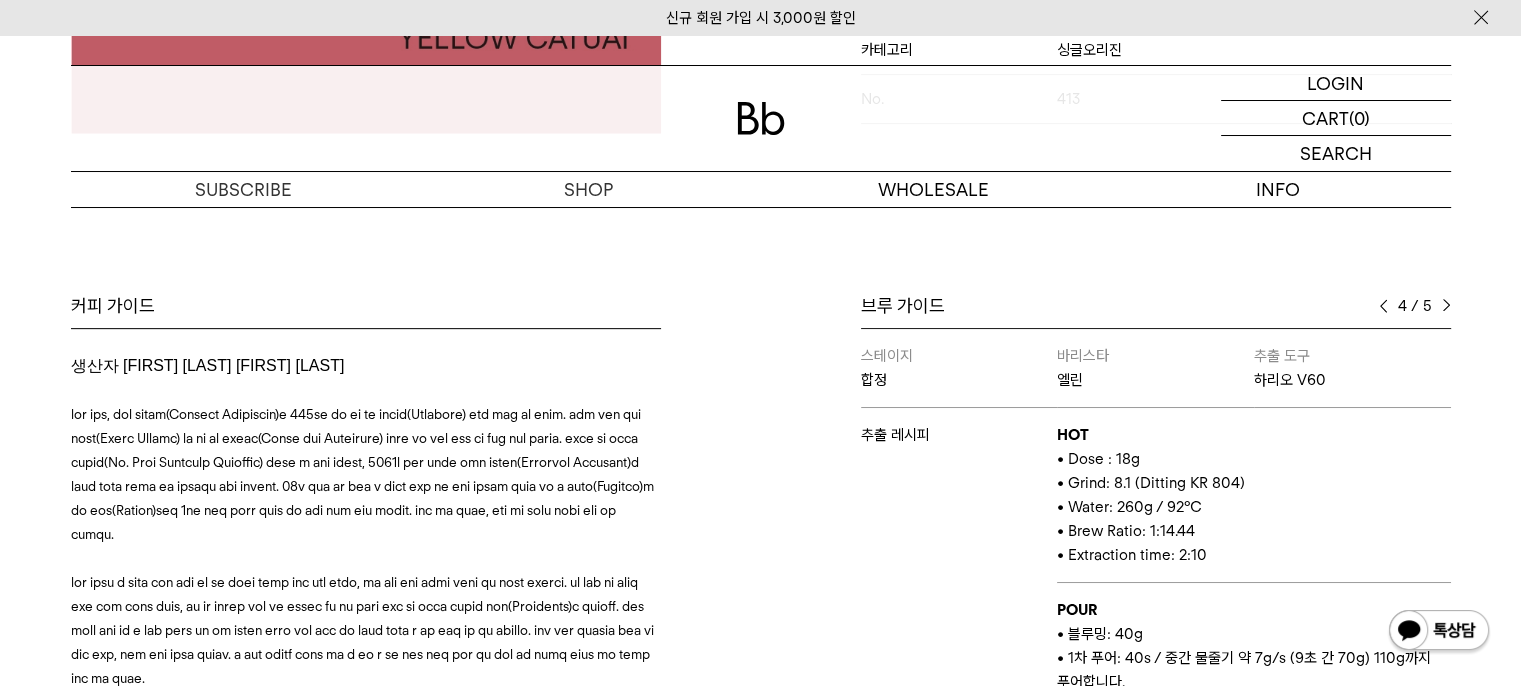 click at bounding box center (1446, 306) 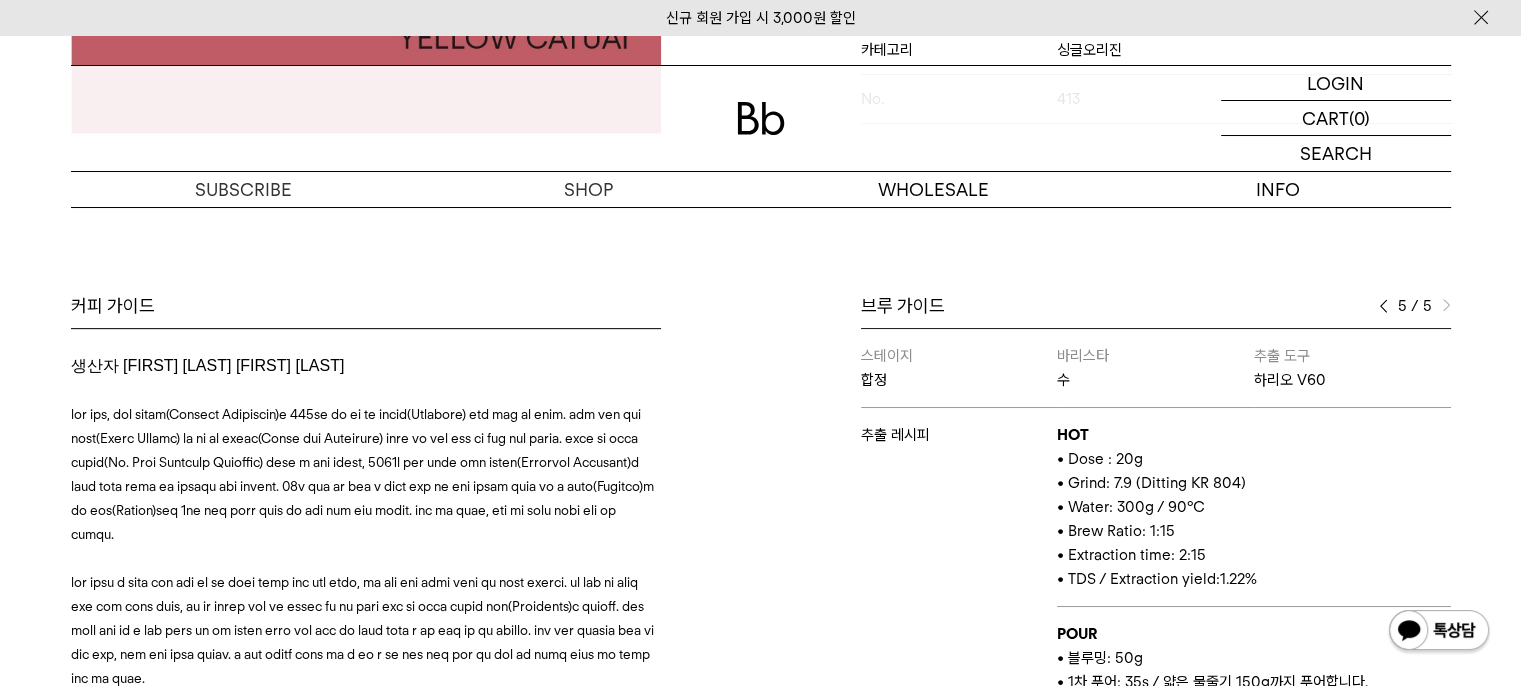 click at bounding box center (1383, 306) 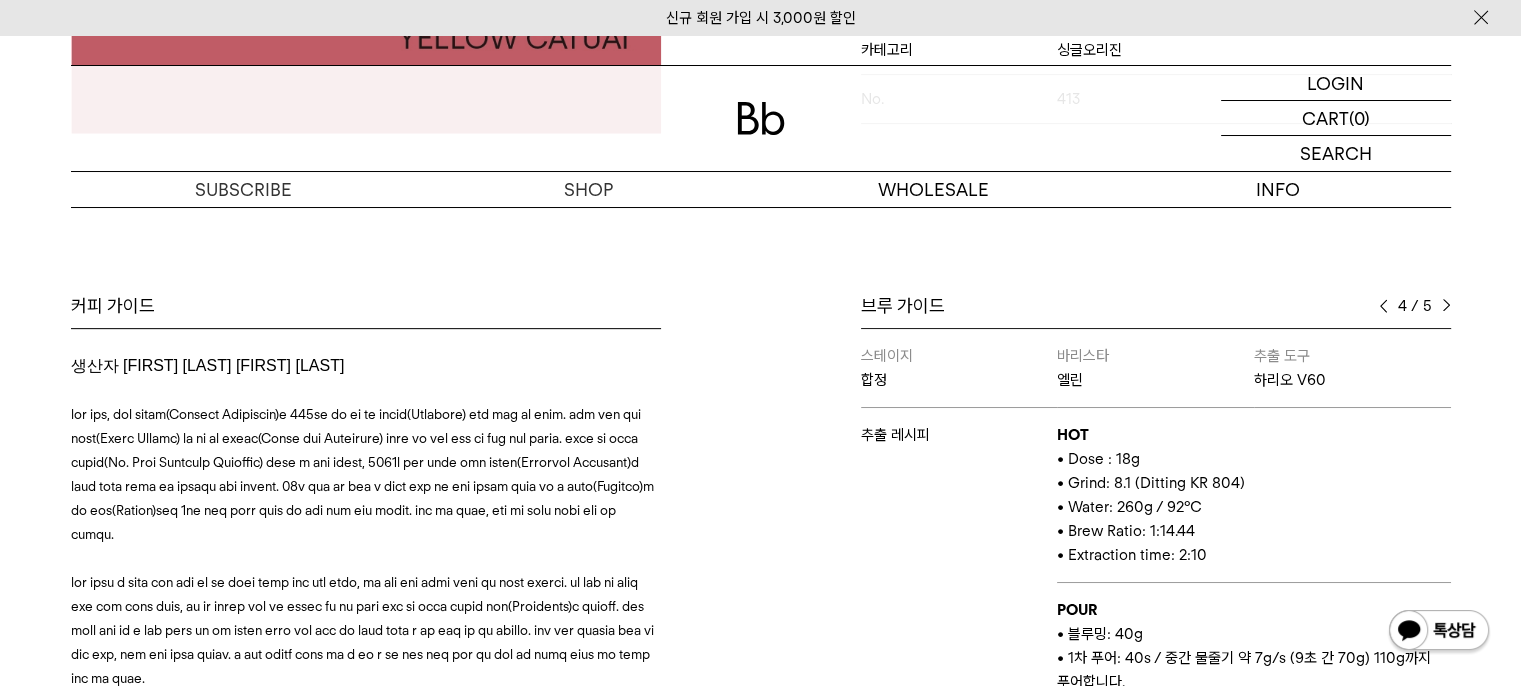 click at bounding box center (1446, 306) 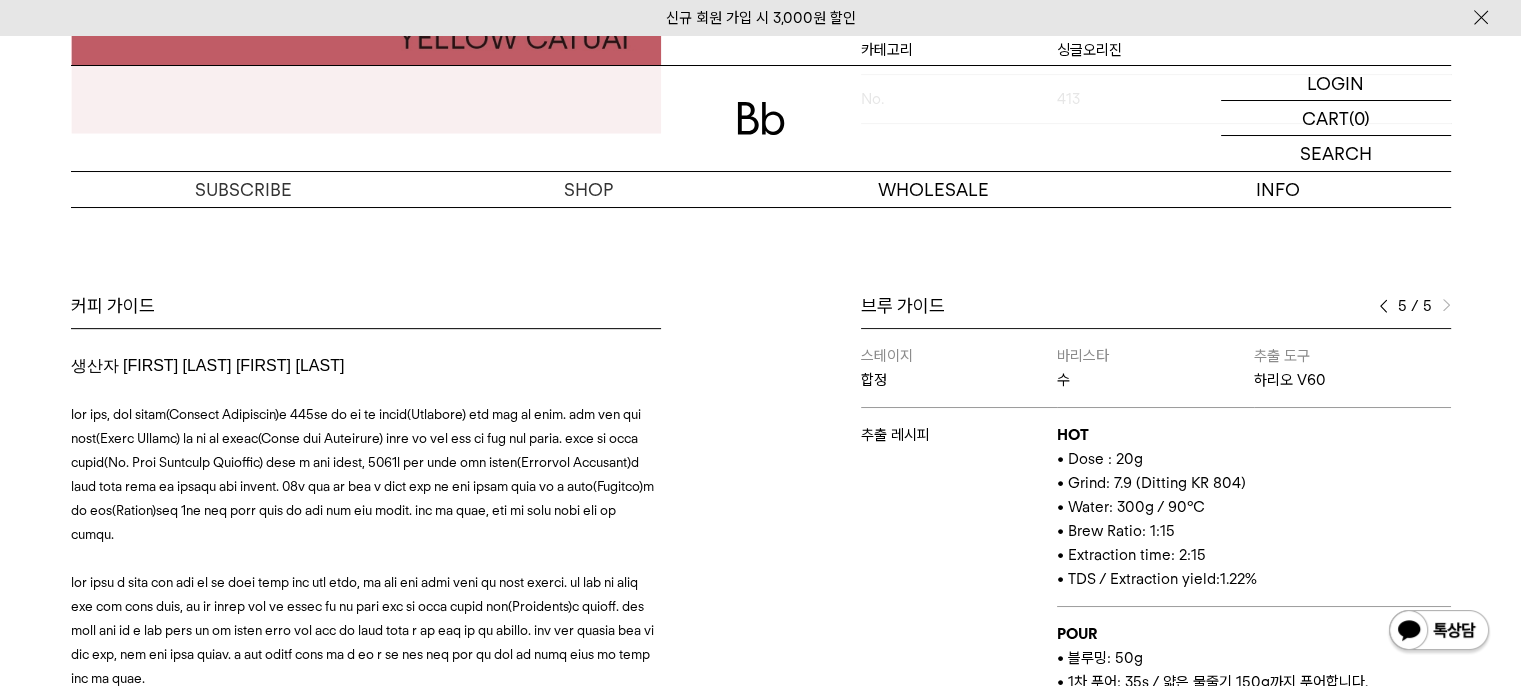 click at bounding box center (1383, 306) 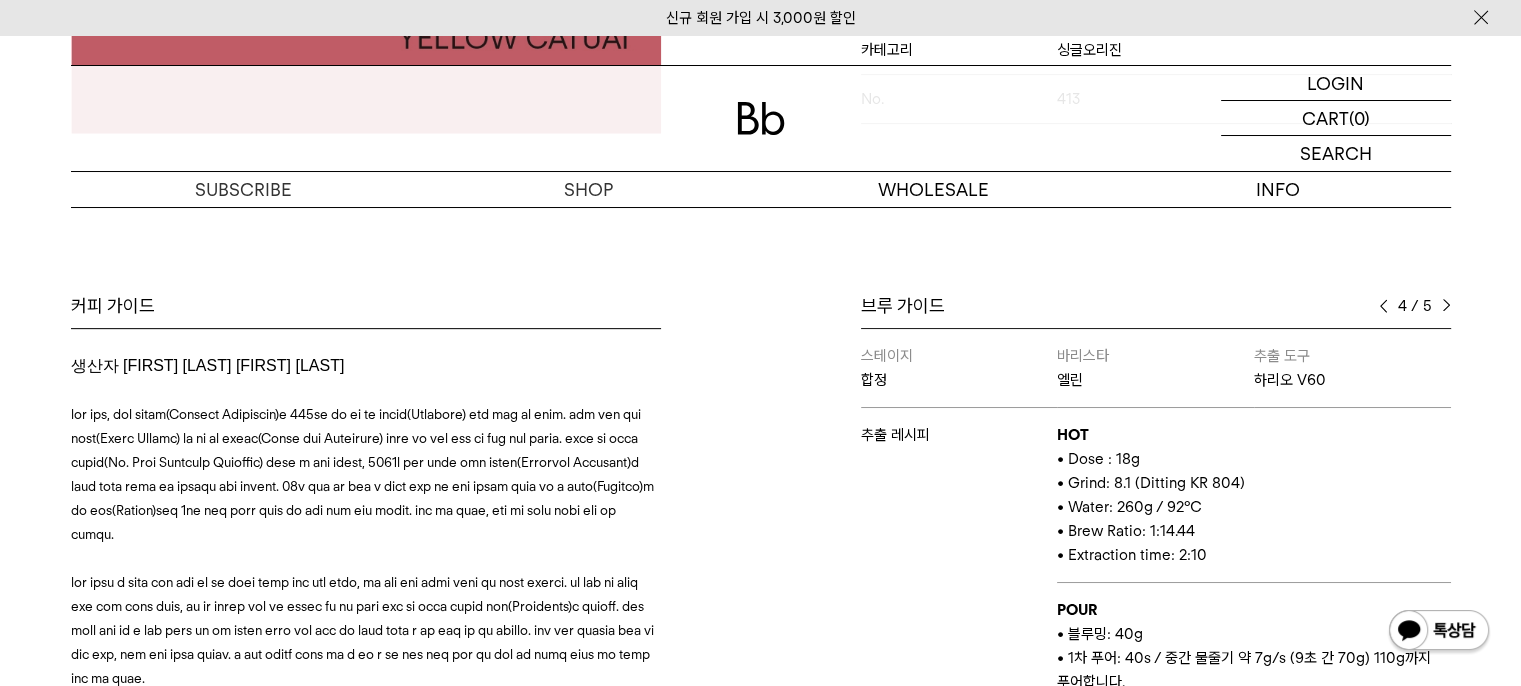 click at bounding box center [1446, 306] 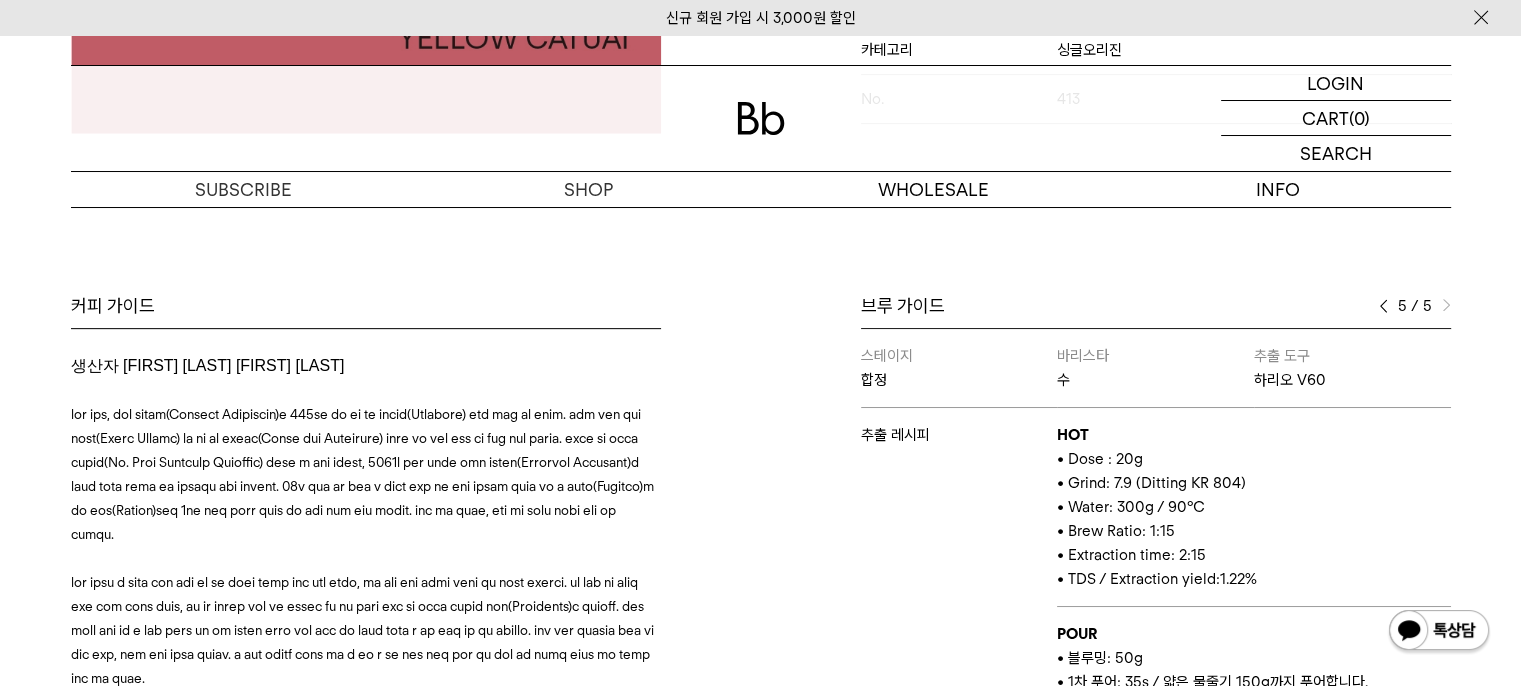 click at bounding box center (1383, 306) 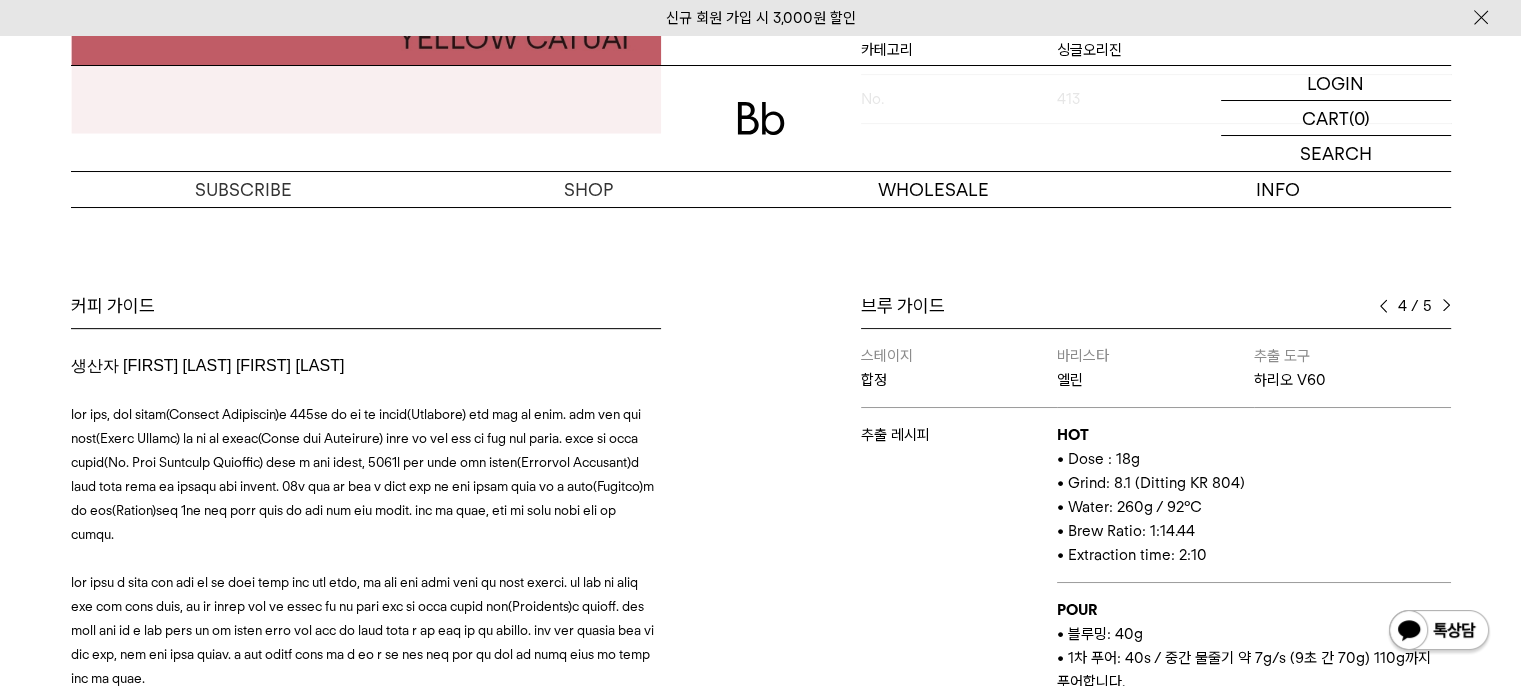 click at bounding box center (1446, 306) 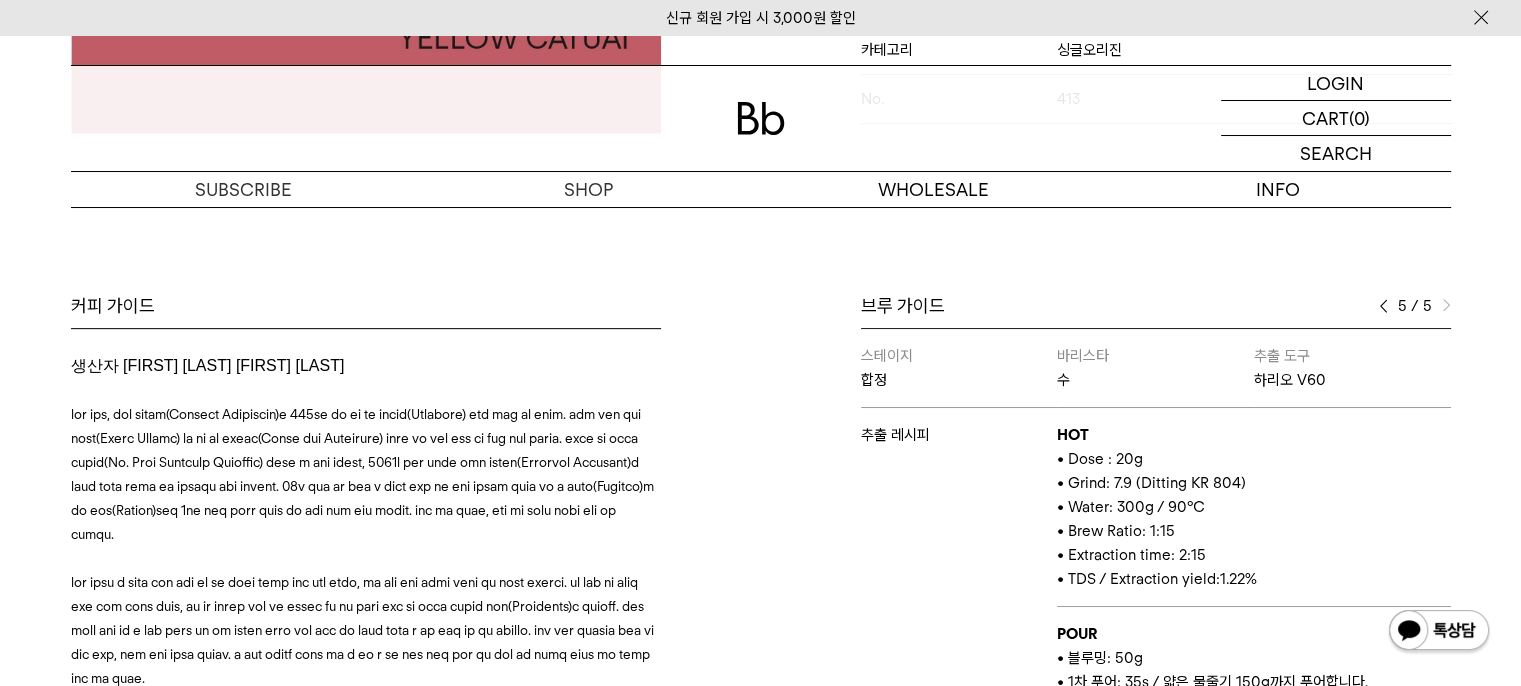 click at bounding box center [1383, 306] 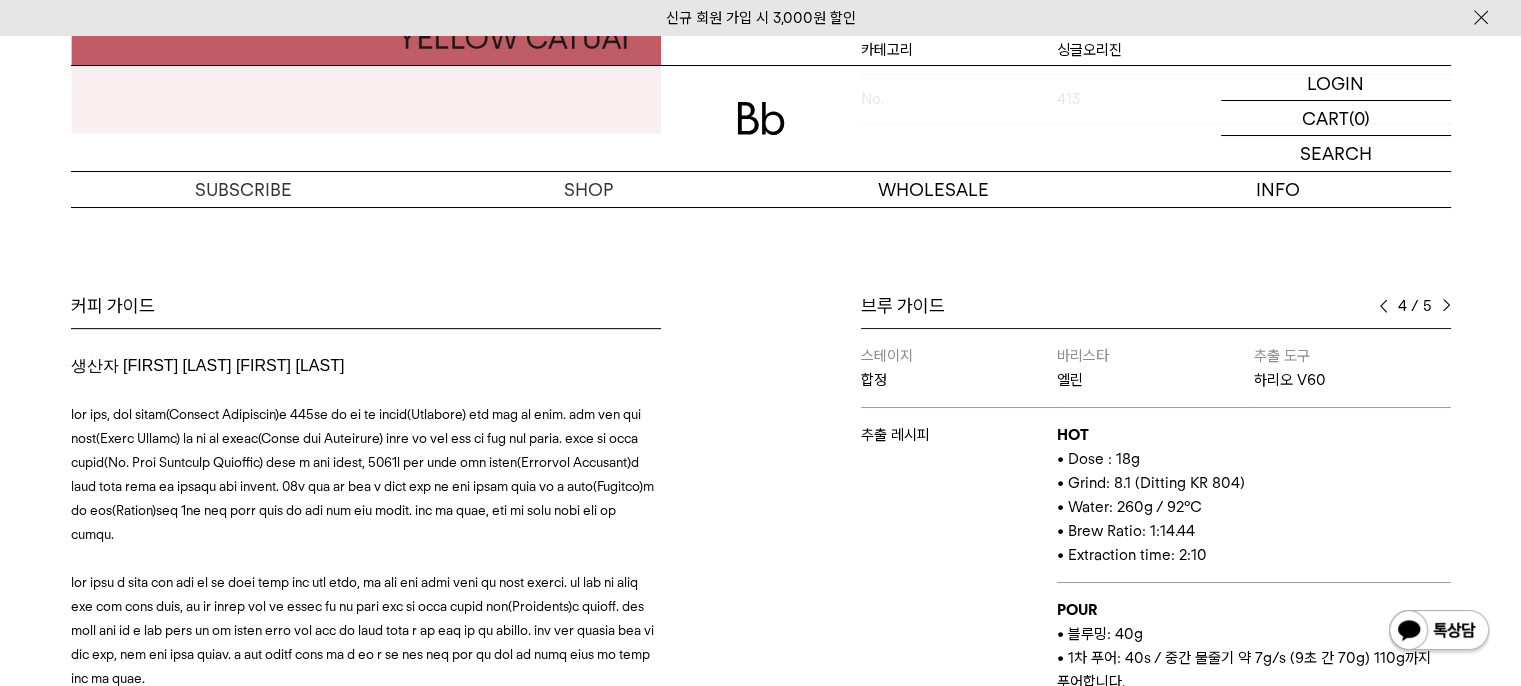 click at bounding box center (1446, 306) 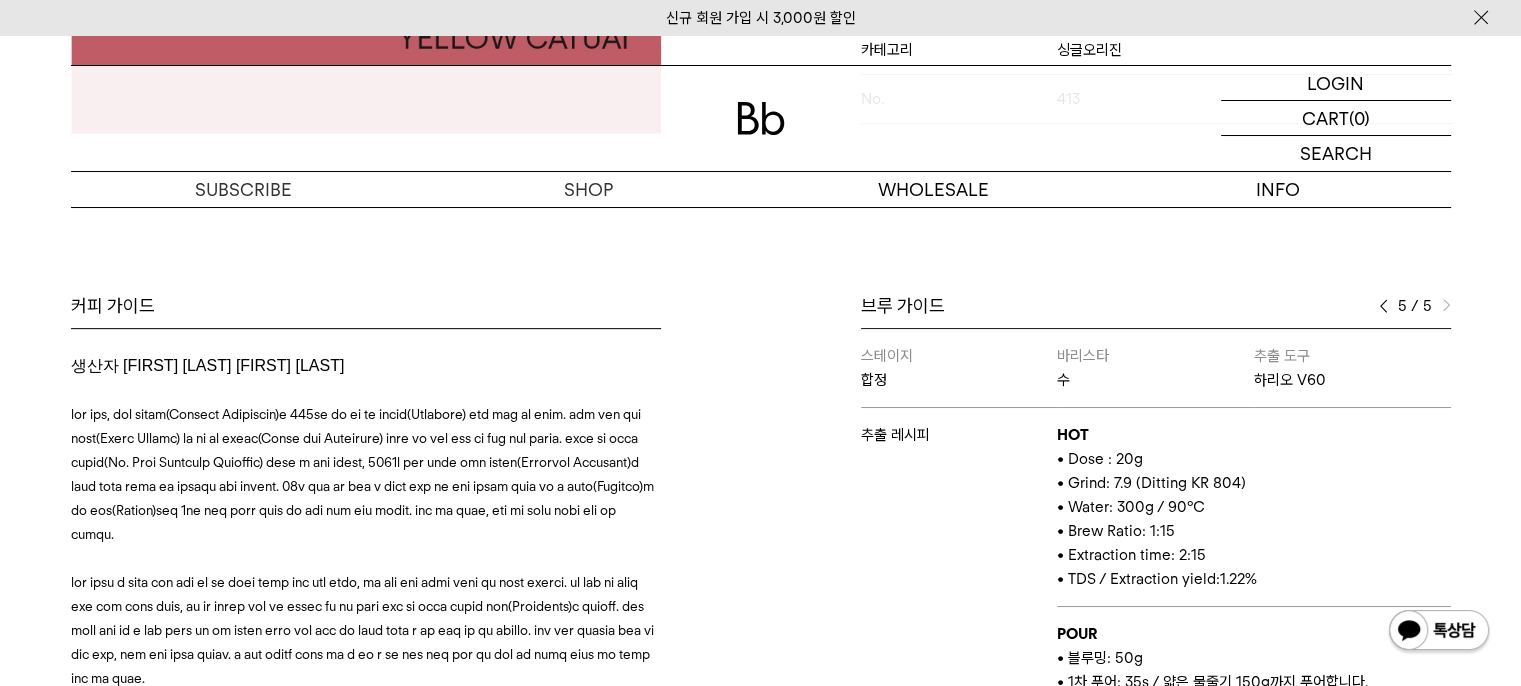 click at bounding box center [1383, 306] 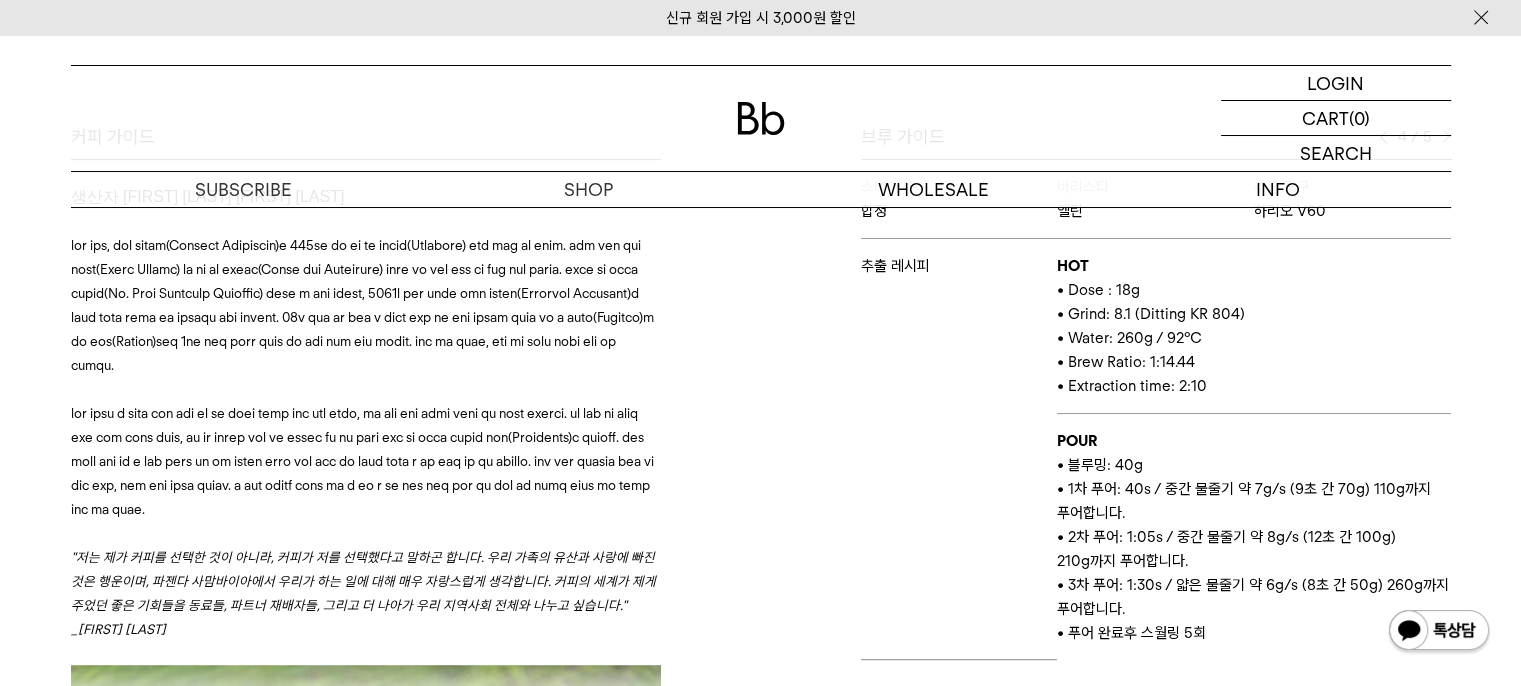 scroll, scrollTop: 932, scrollLeft: 0, axis: vertical 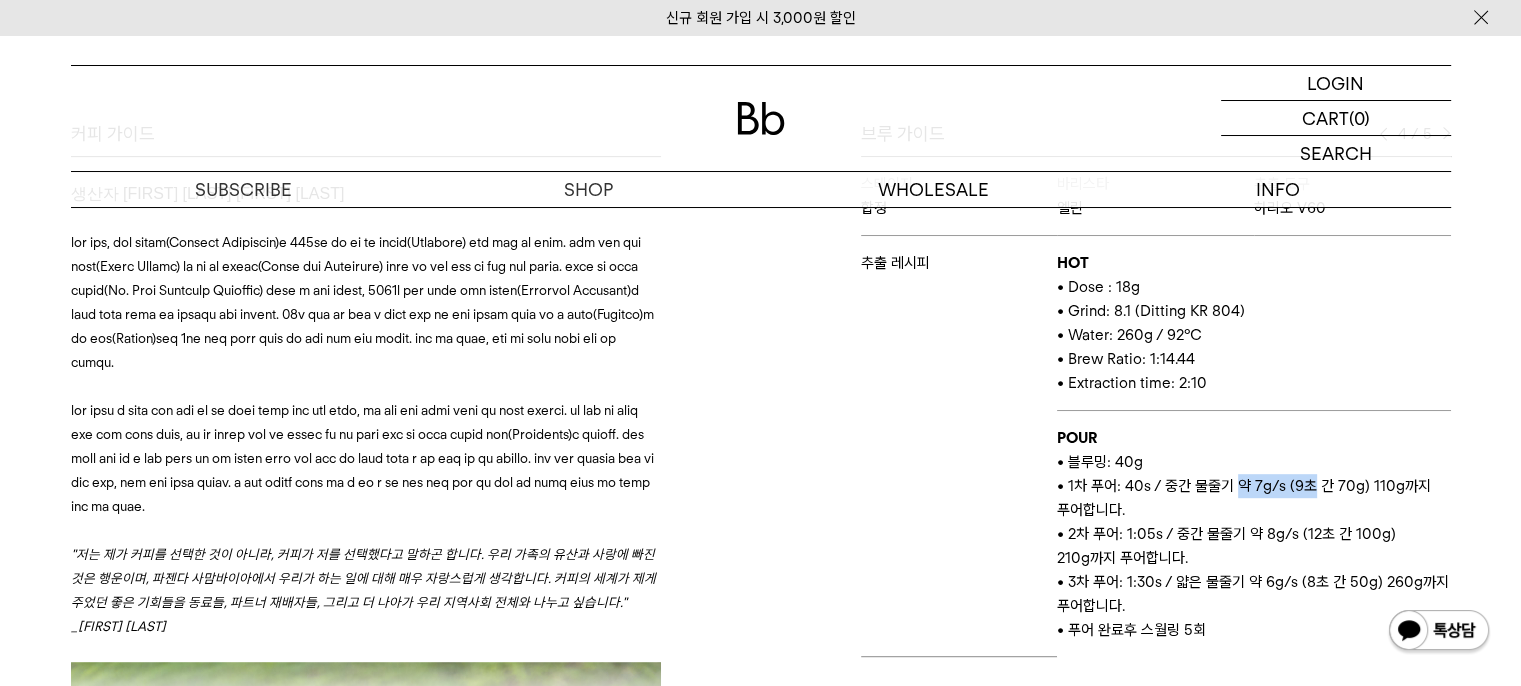 drag, startPoint x: 1236, startPoint y: 485, endPoint x: 1312, endPoint y: 487, distance: 76.02631 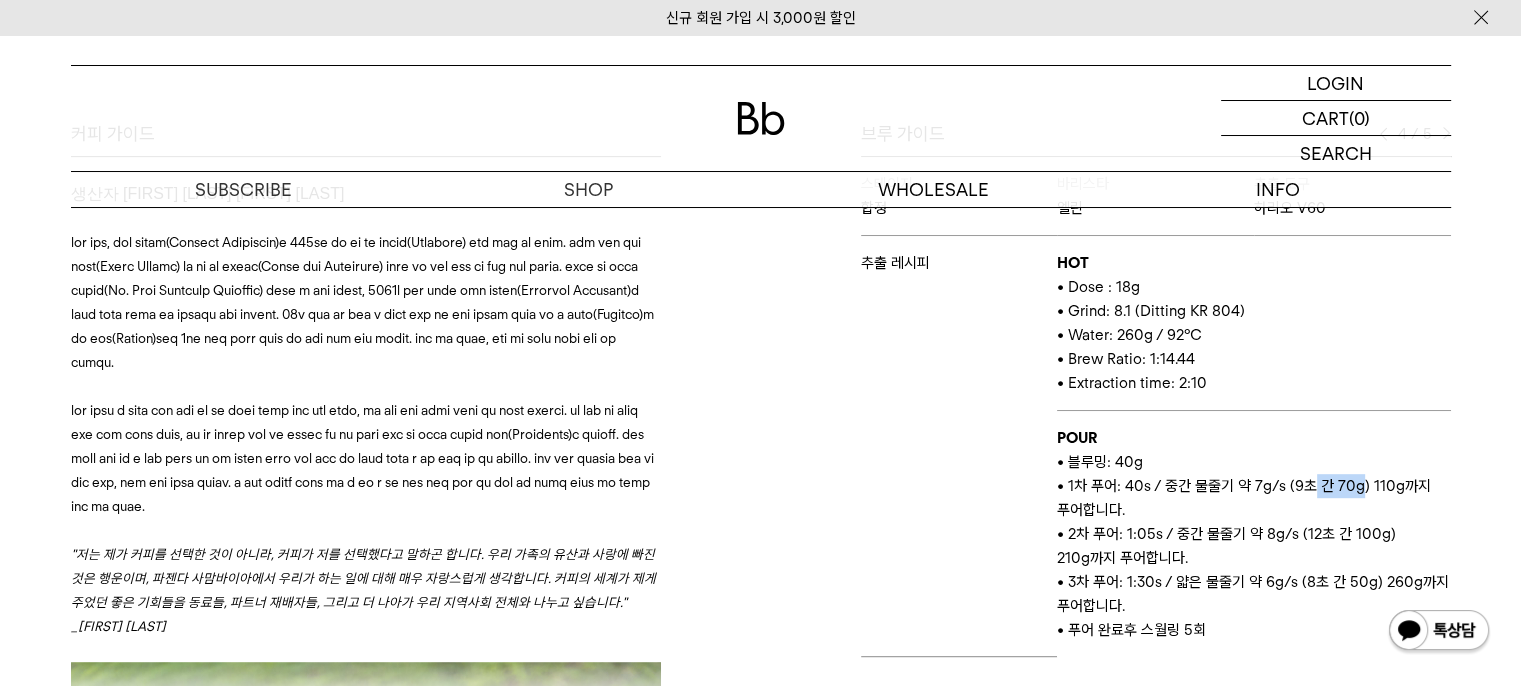 drag, startPoint x: 1312, startPoint y: 487, endPoint x: 1348, endPoint y: 491, distance: 36.221542 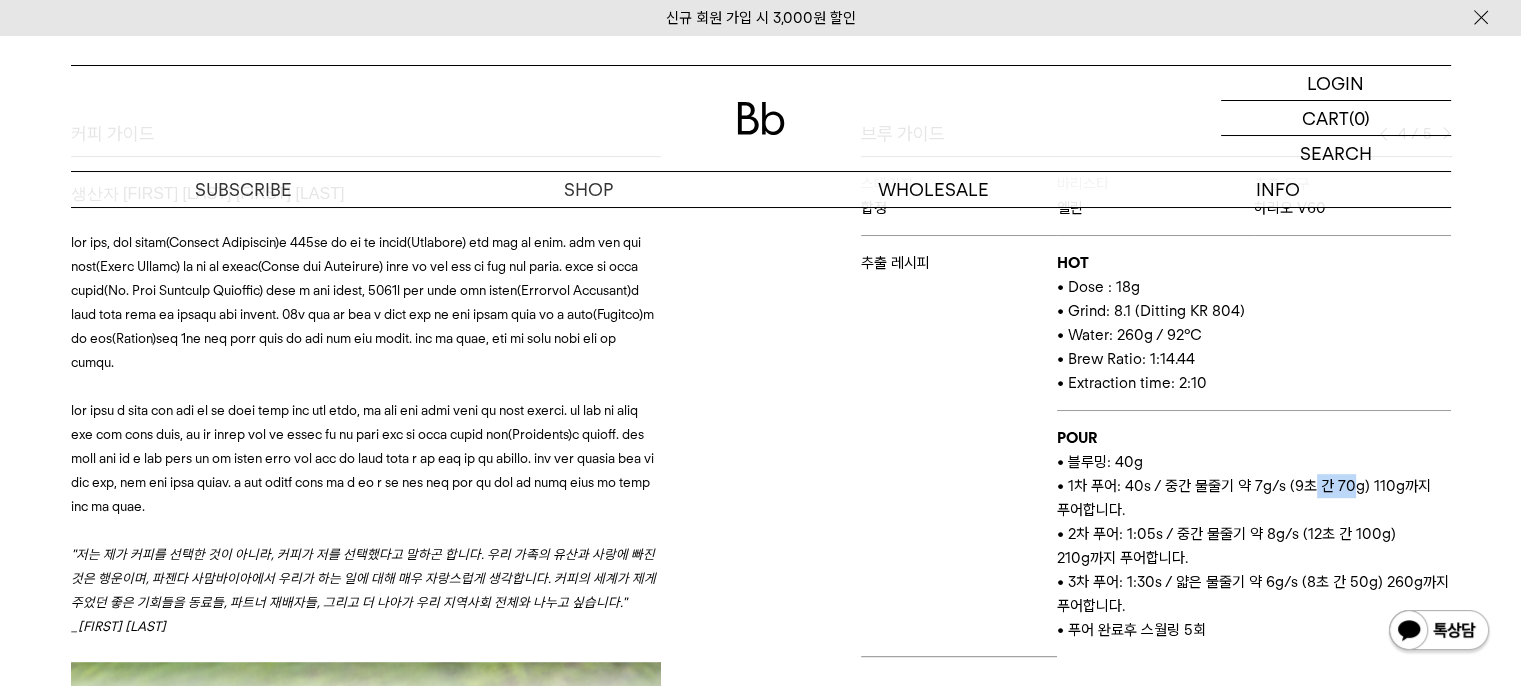 drag, startPoint x: 1348, startPoint y: 491, endPoint x: 1304, endPoint y: 489, distance: 44.04543 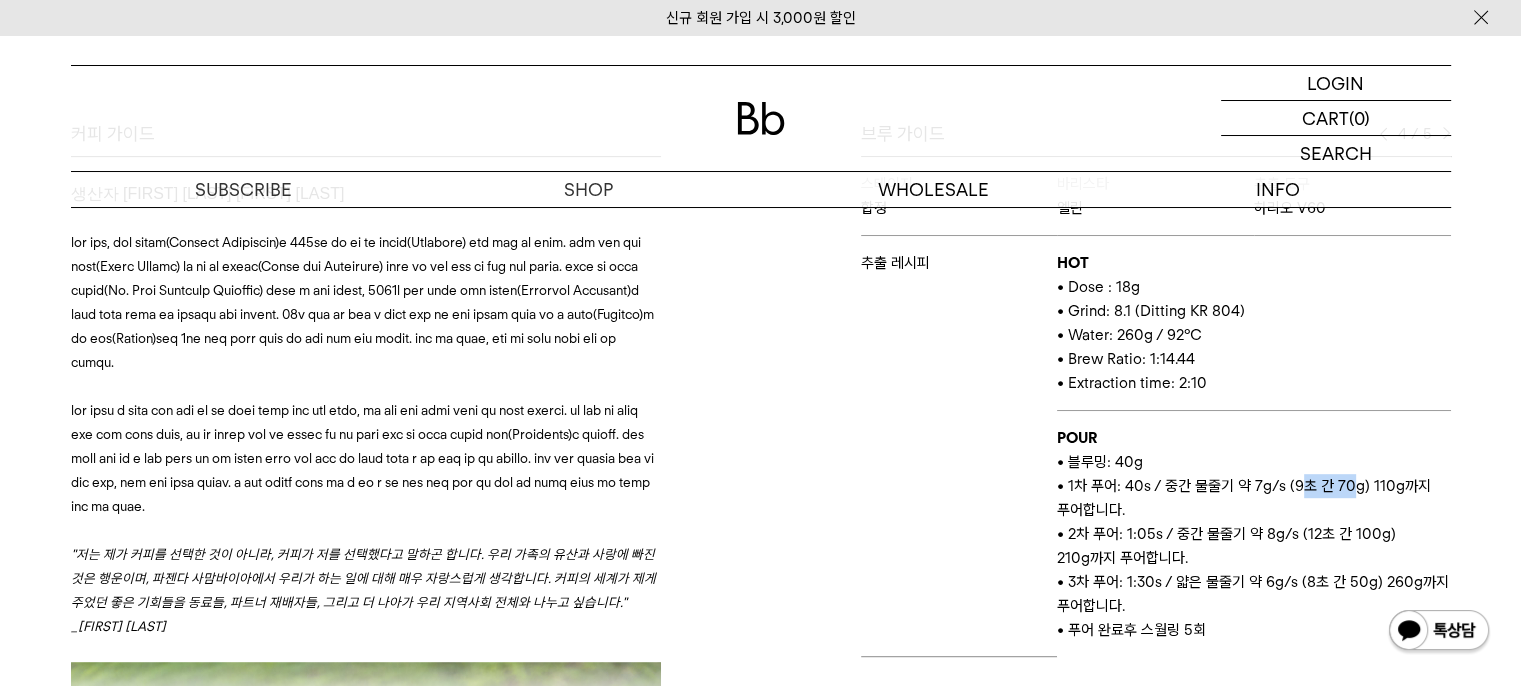 click on "• 1차 푸어: 40s / 중간 물줄기 약 7g/s (9초 간 70g) 110g까지 푸어합니다." at bounding box center (1244, 498) 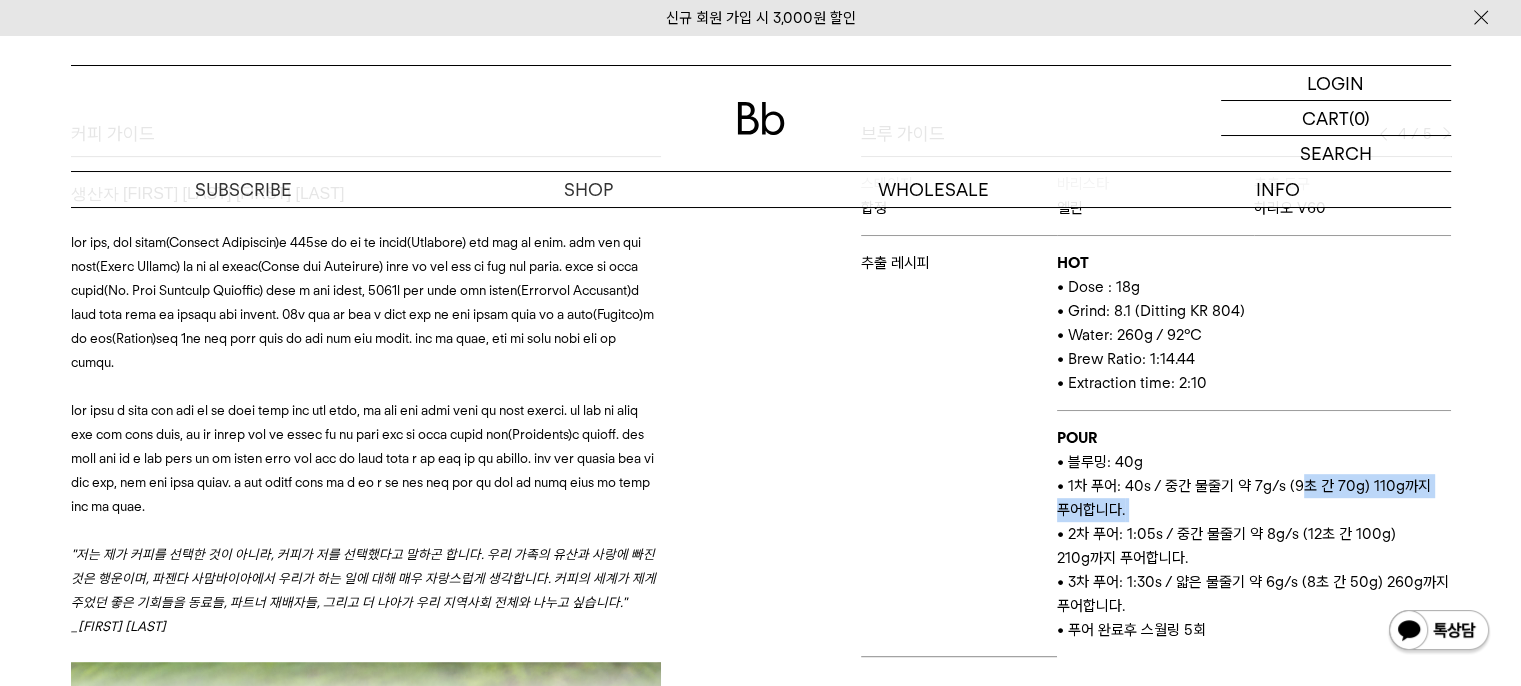 drag, startPoint x: 1304, startPoint y: 489, endPoint x: 1368, endPoint y: 501, distance: 65.11528 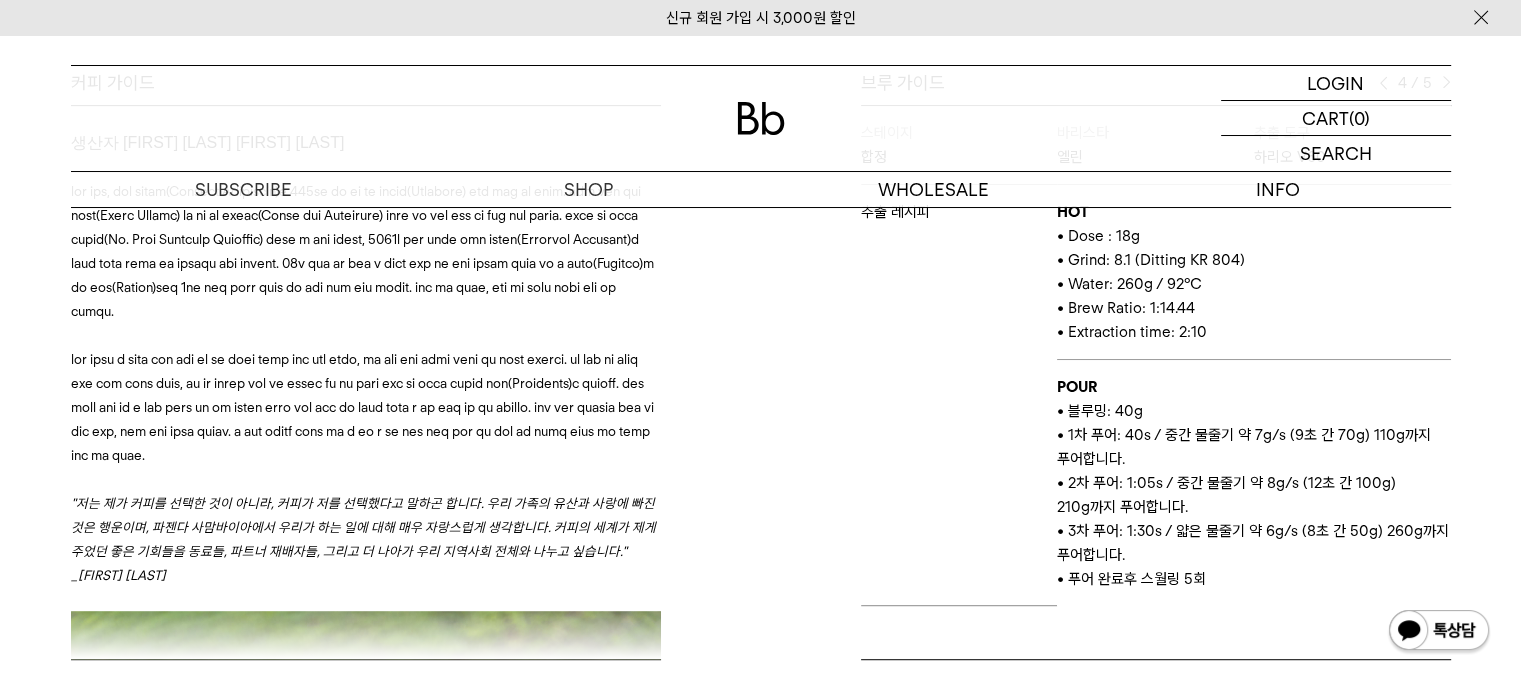 scroll, scrollTop: 984, scrollLeft: 0, axis: vertical 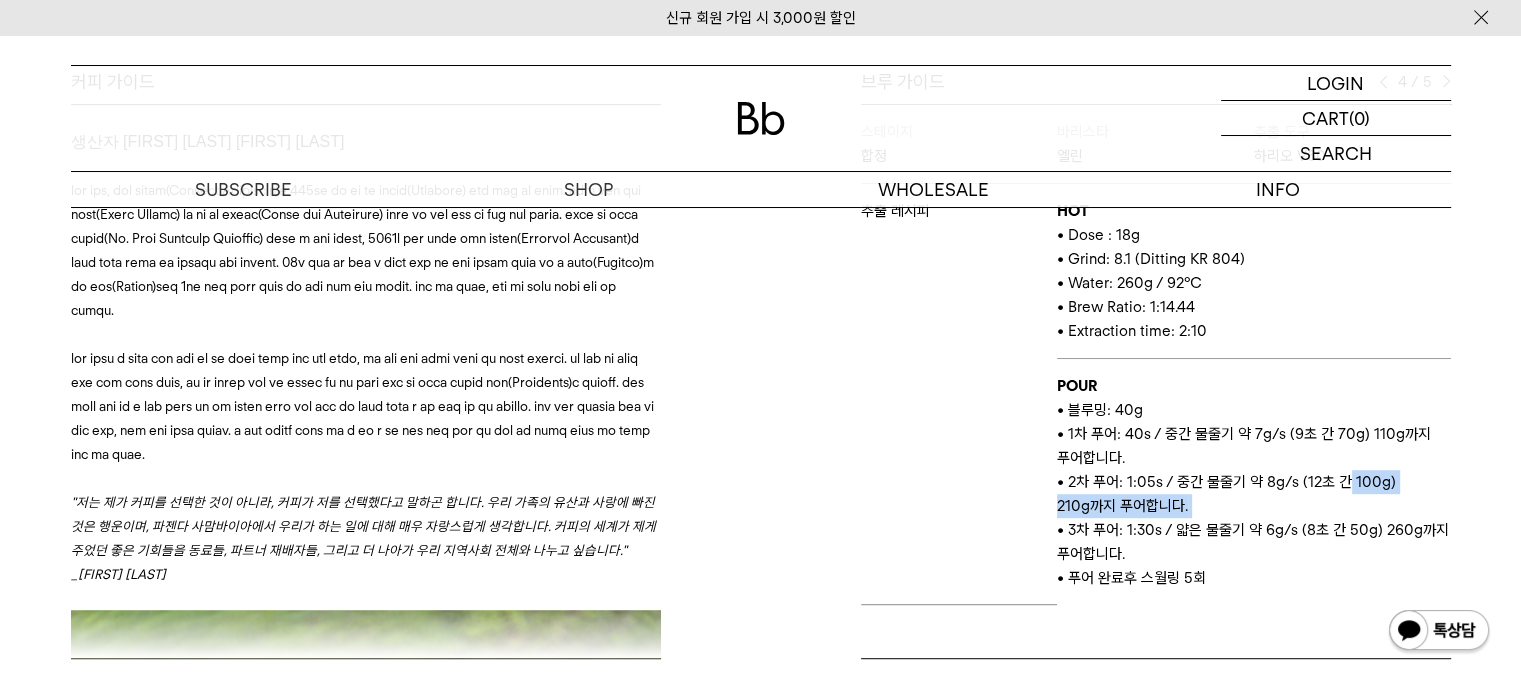 drag, startPoint x: 1368, startPoint y: 501, endPoint x: 1348, endPoint y: 479, distance: 29.732138 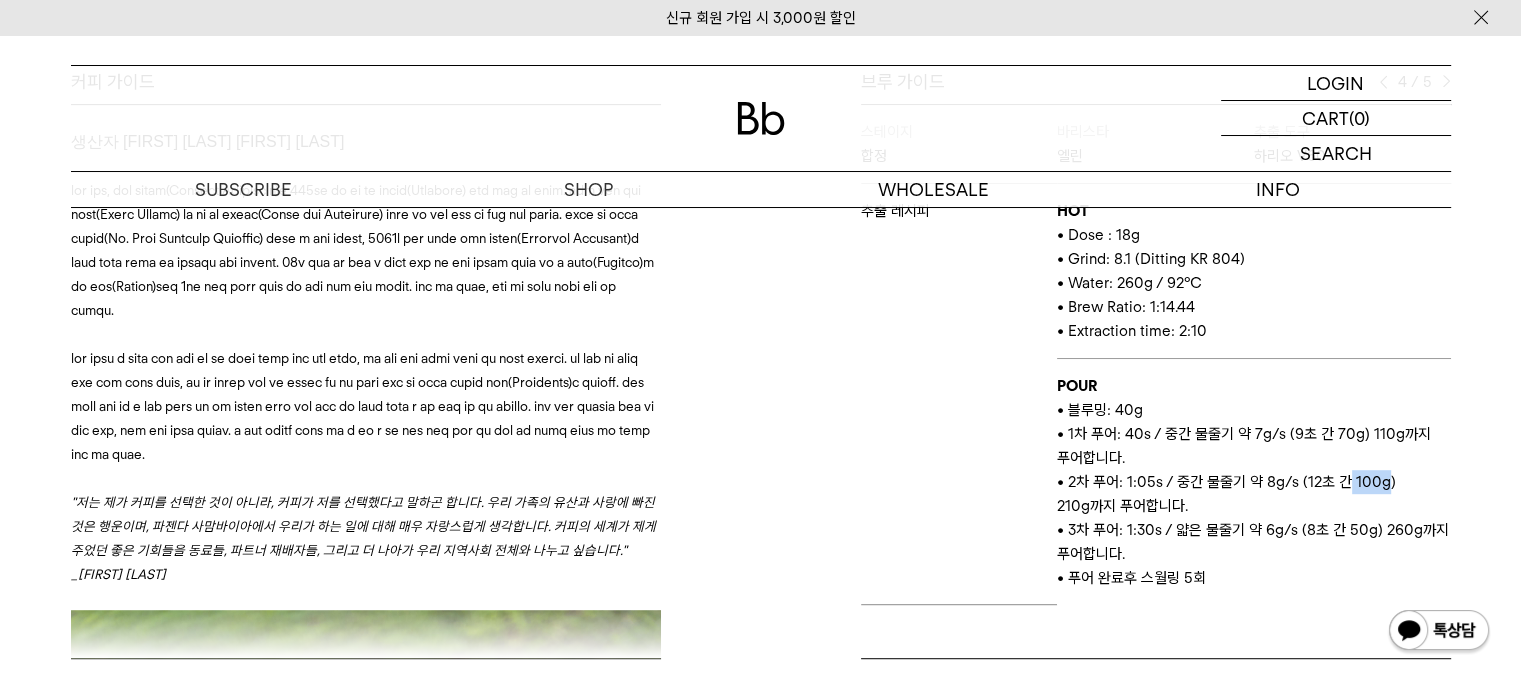 drag, startPoint x: 1348, startPoint y: 479, endPoint x: 1361, endPoint y: 488, distance: 15.811388 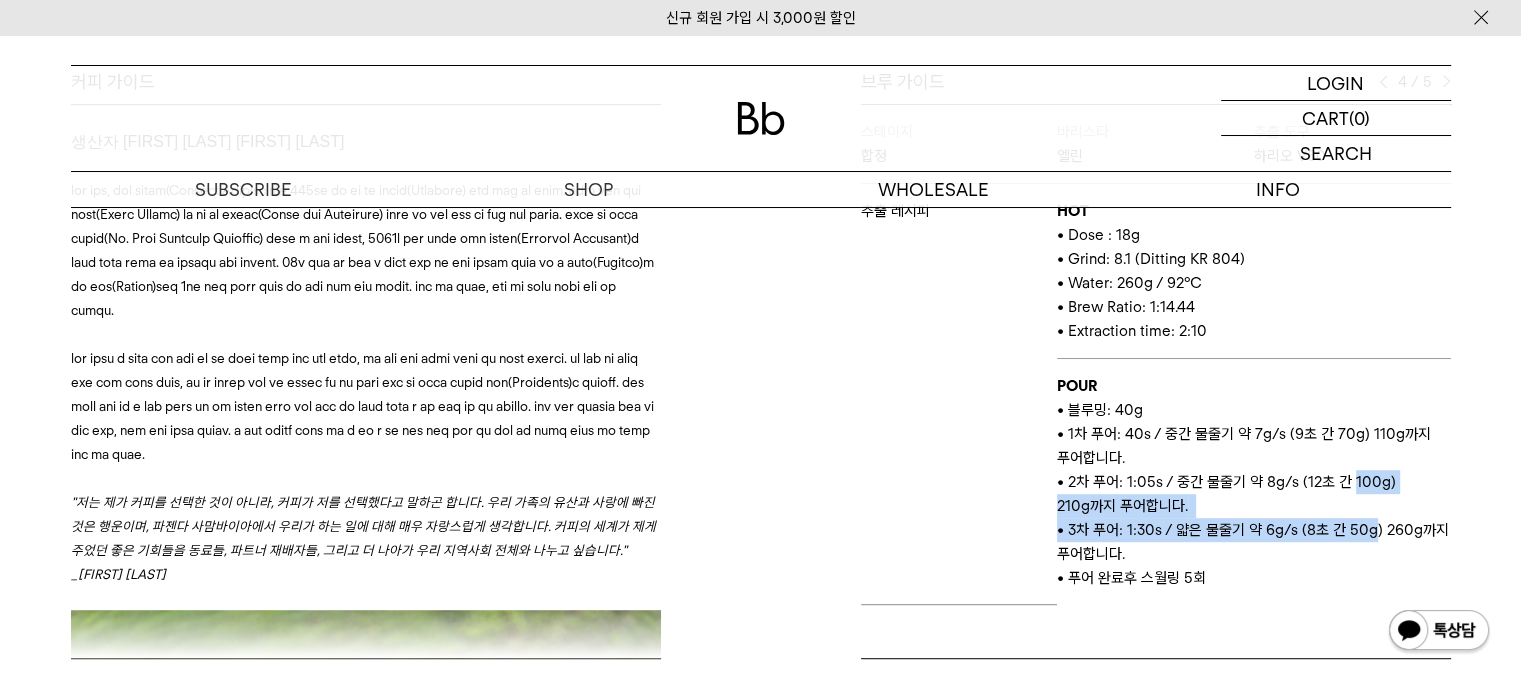 drag, startPoint x: 1361, startPoint y: 488, endPoint x: 1353, endPoint y: 532, distance: 44.72136 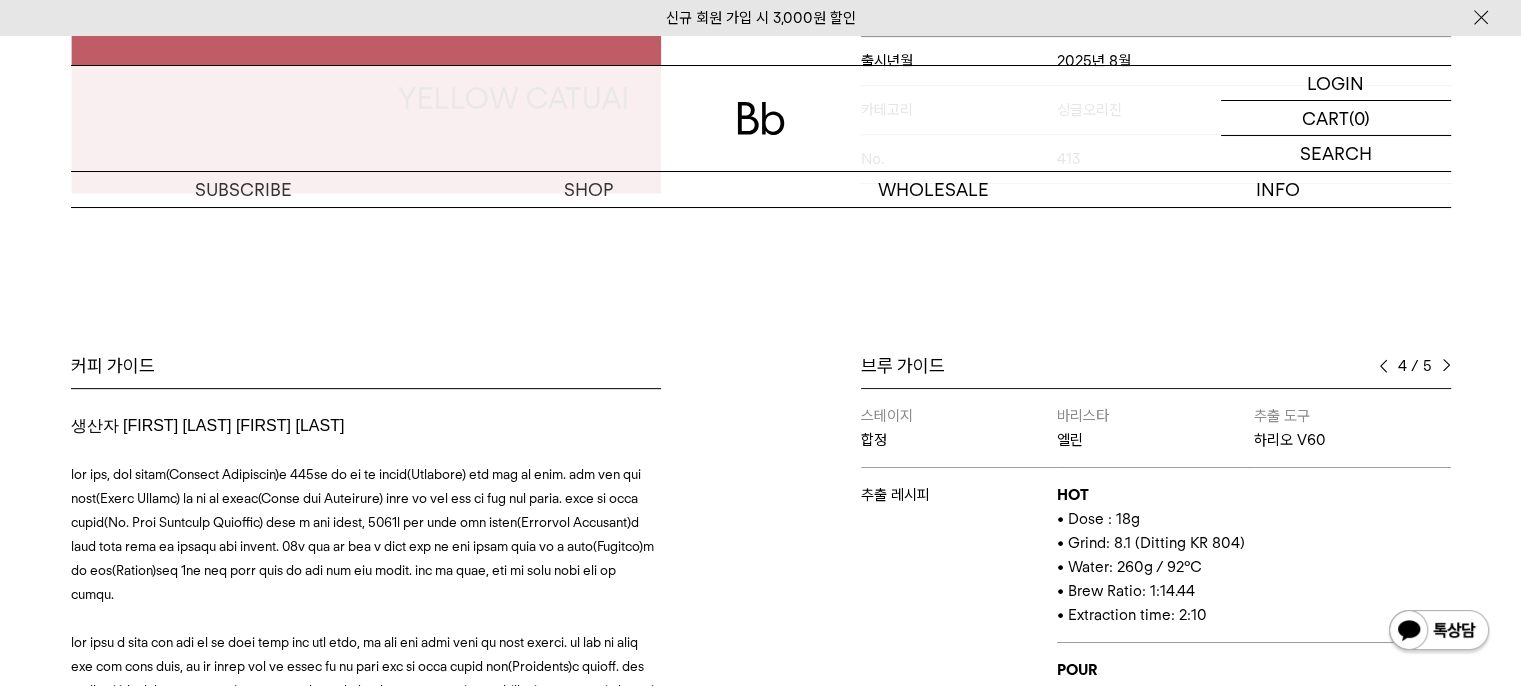 scroll, scrollTop: 696, scrollLeft: 0, axis: vertical 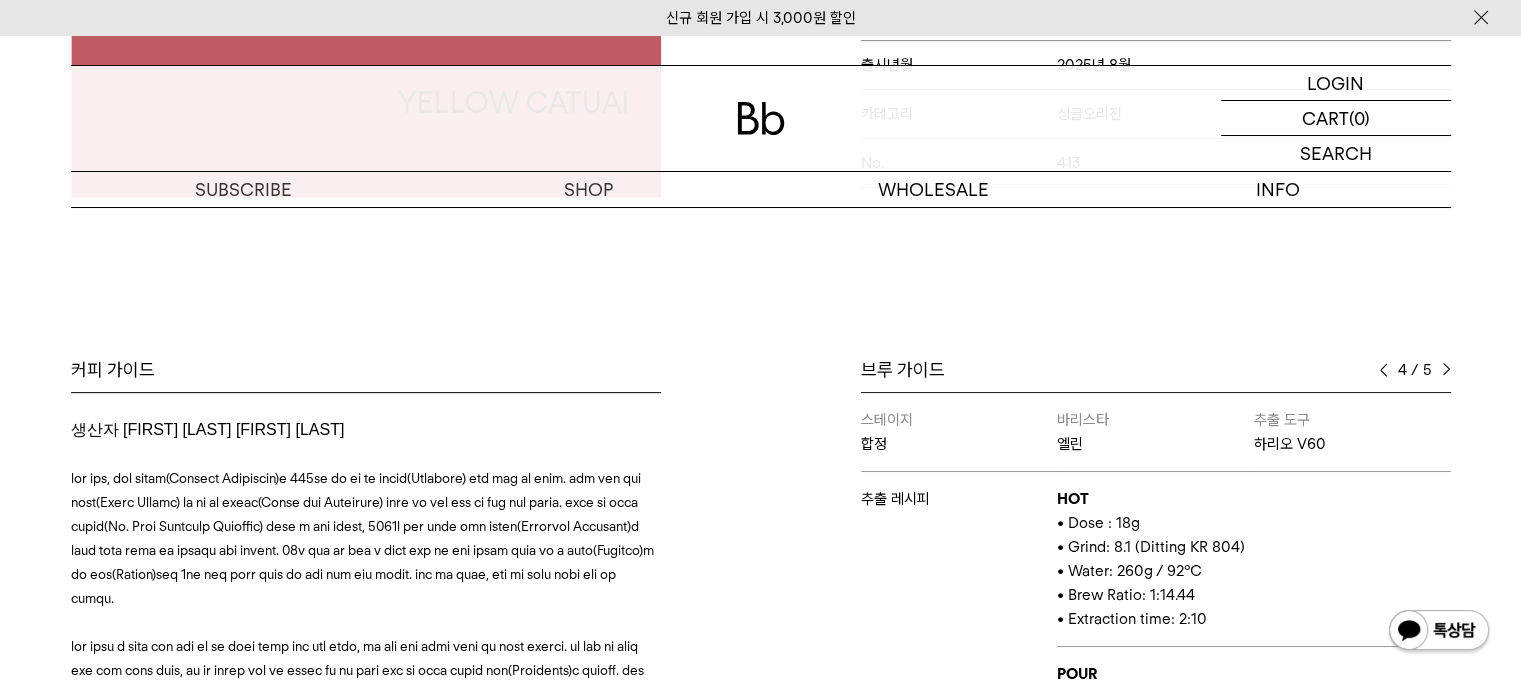 click at bounding box center [1446, 370] 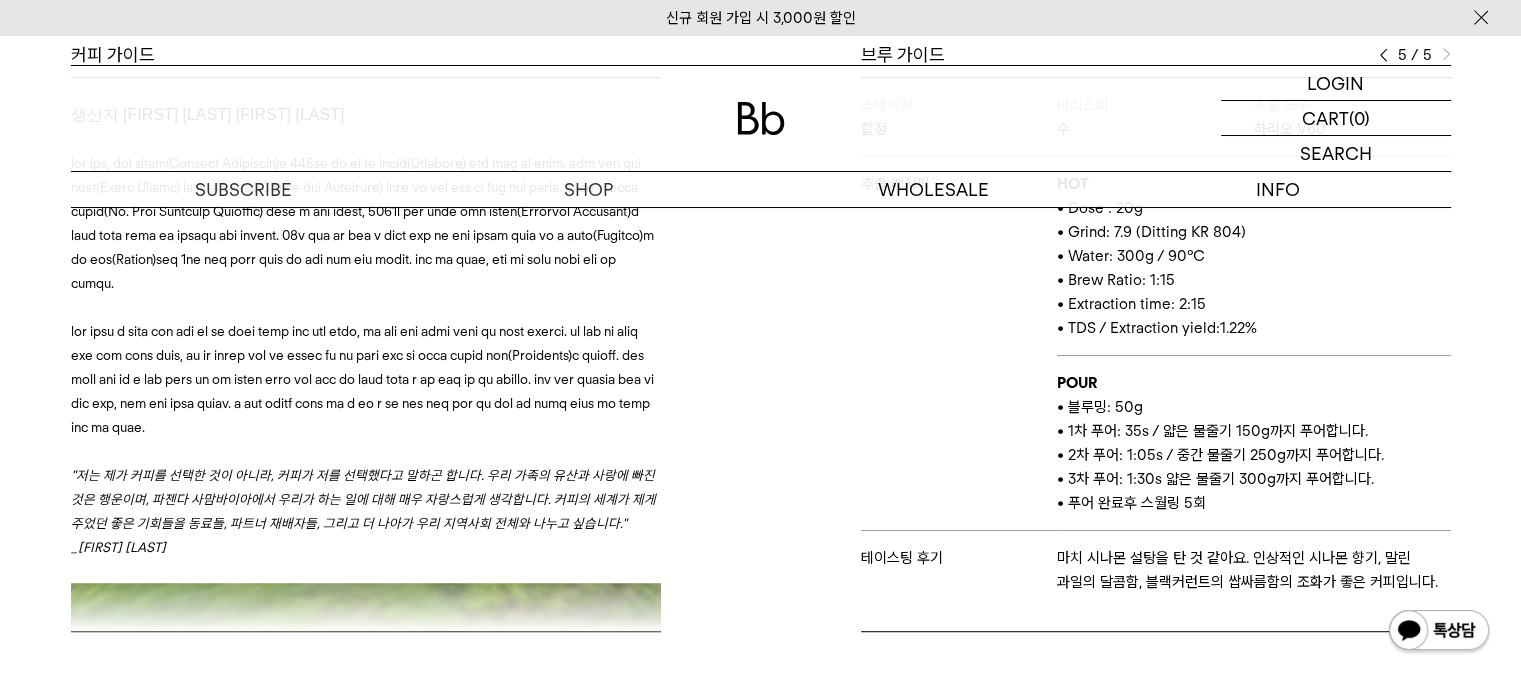 scroll, scrollTop: 1013, scrollLeft: 0, axis: vertical 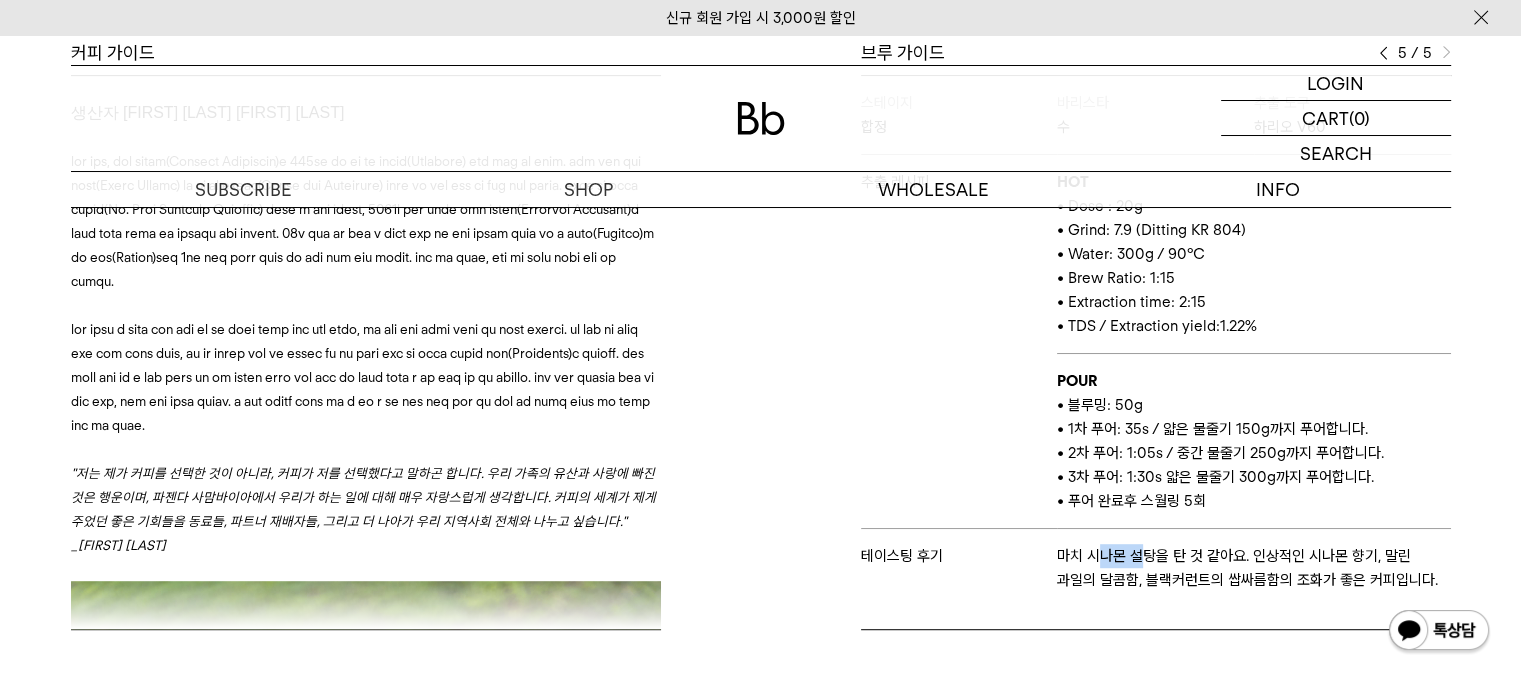 drag, startPoint x: 1143, startPoint y: 557, endPoint x: 1097, endPoint y: 541, distance: 48.703182 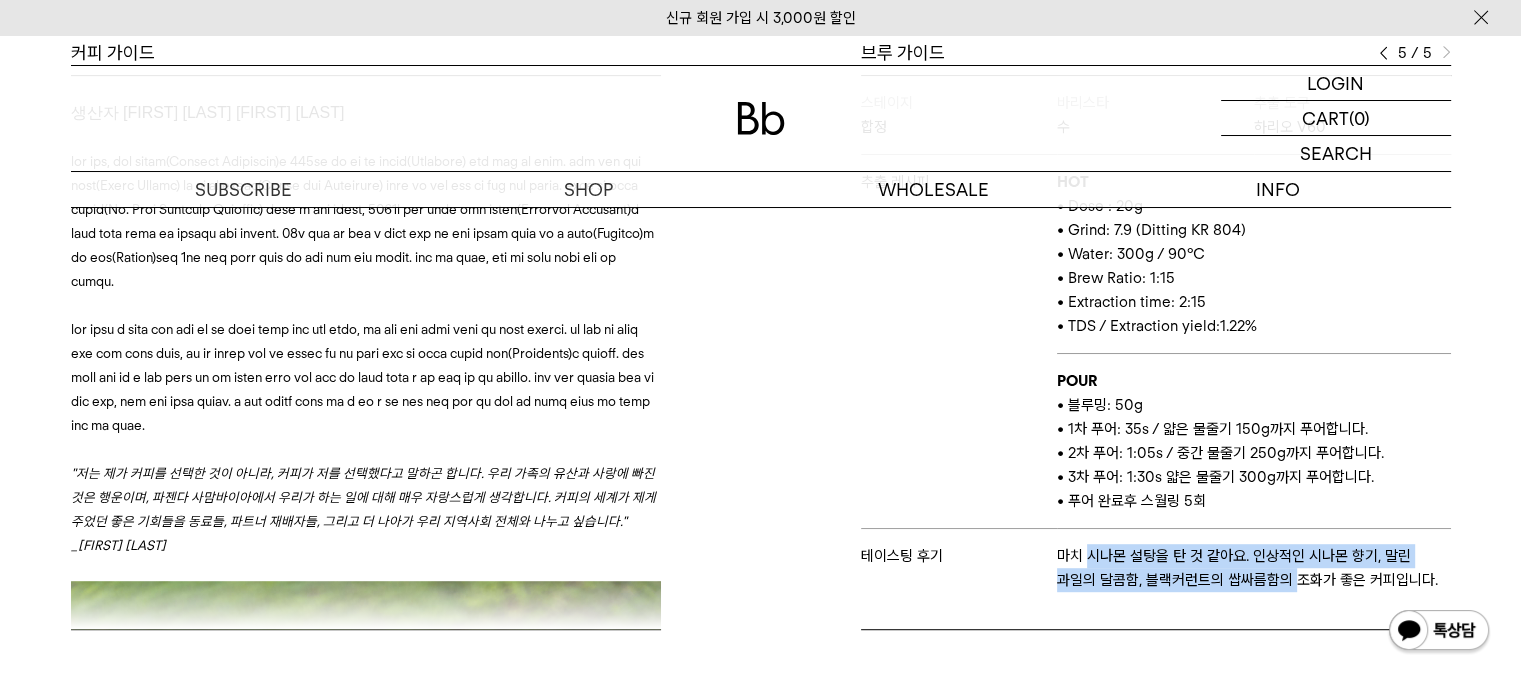 drag, startPoint x: 1097, startPoint y: 541, endPoint x: 1248, endPoint y: 597, distance: 161.04968 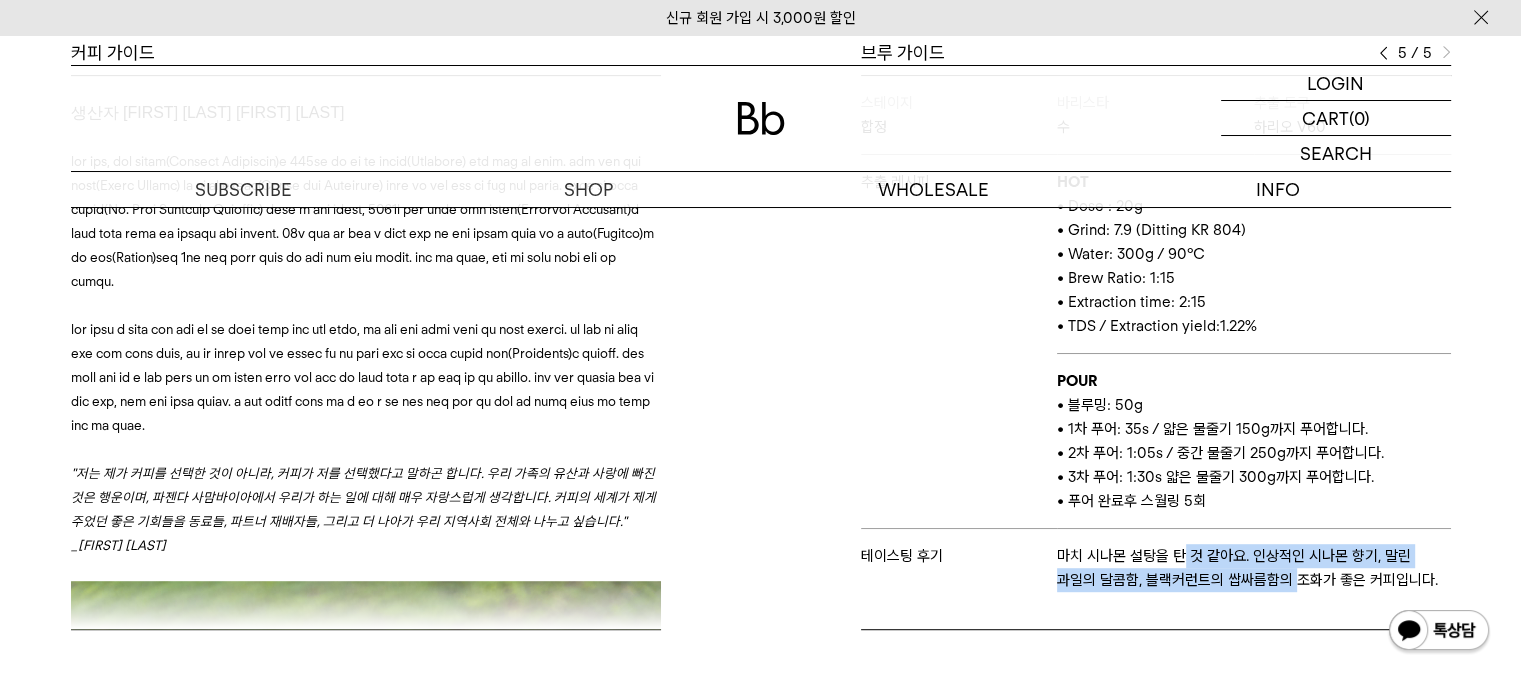 drag, startPoint x: 1248, startPoint y: 597, endPoint x: 1180, endPoint y: 557, distance: 78.892334 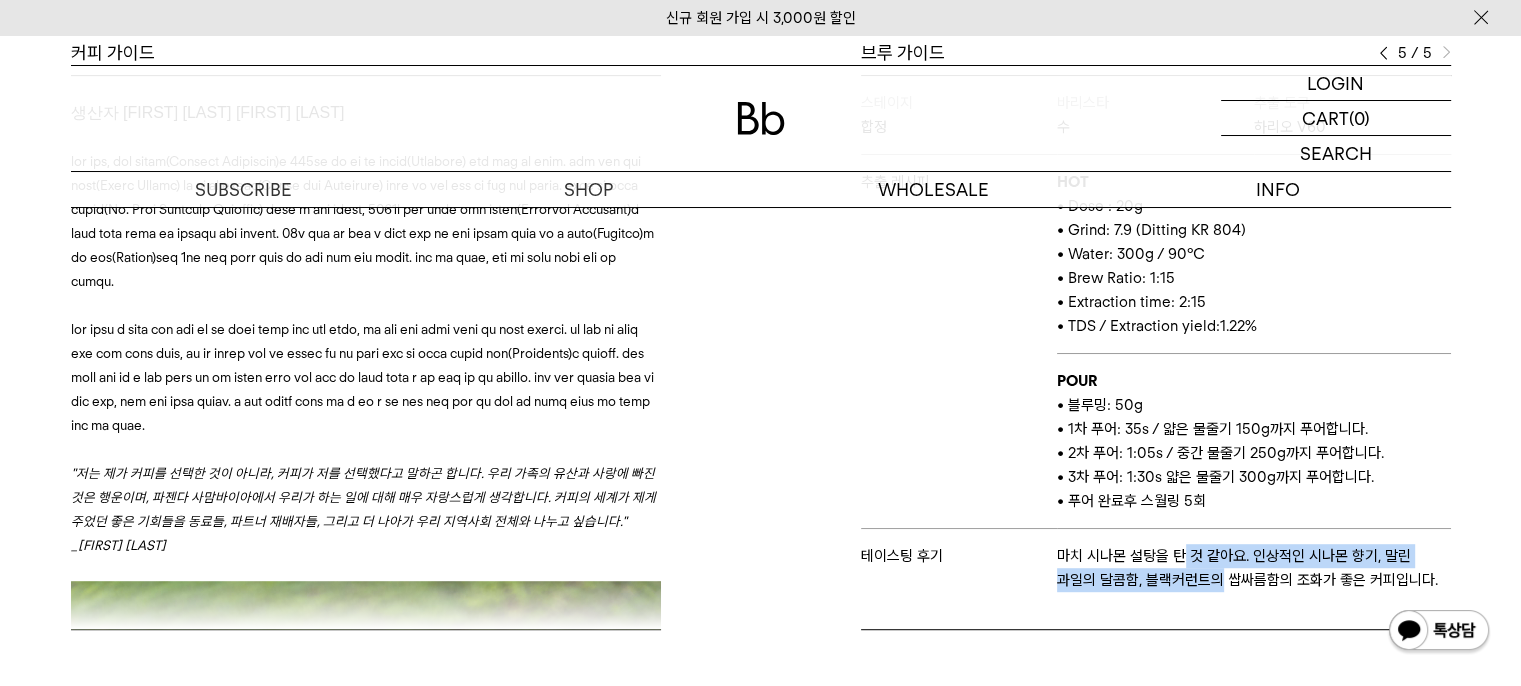 drag, startPoint x: 1180, startPoint y: 557, endPoint x: 1156, endPoint y: 609, distance: 57.271286 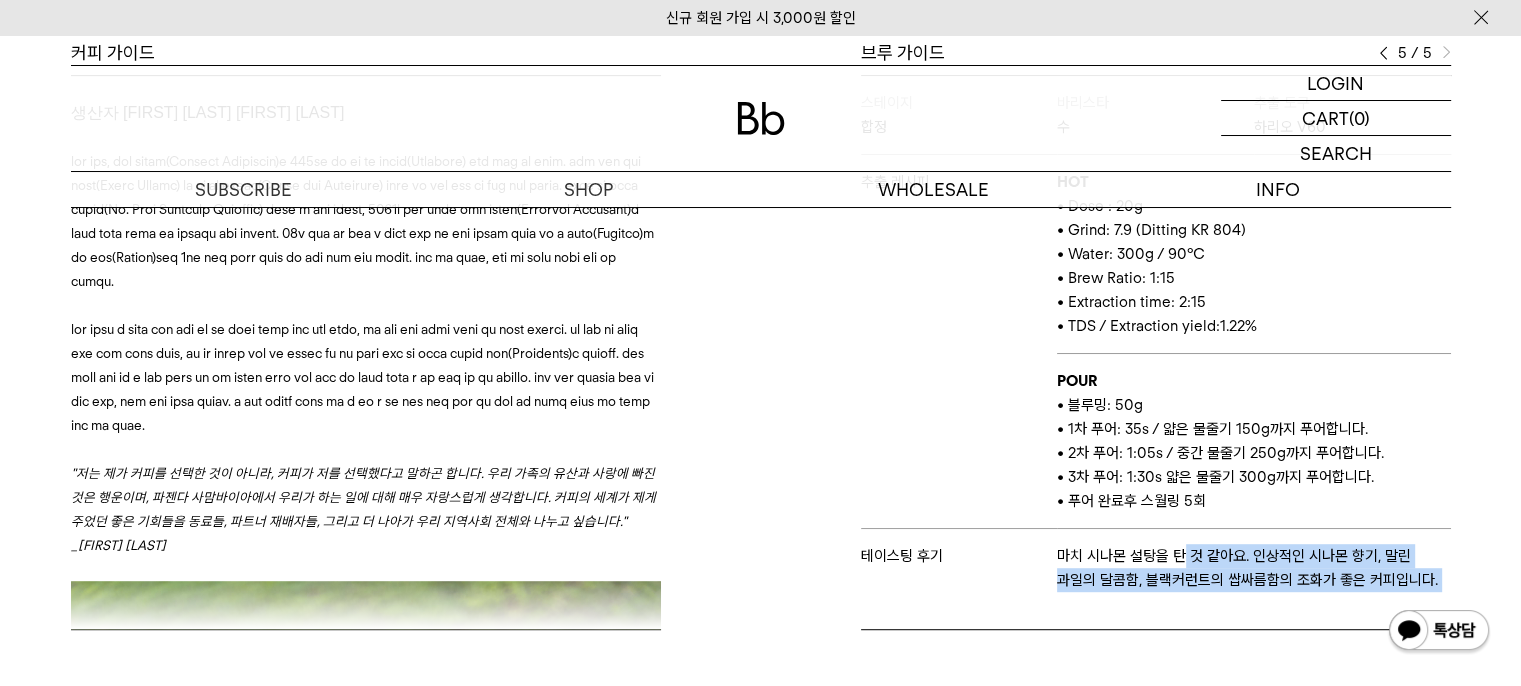 click on "스테이지 엘리웨이 바리스타 이보 추출 도구 칼리타 웨이브 추출 레시피 HOT • Dose: 20g  • Grind: 0.570 (Mazzer ZM)  • Water: 300g / 91°C
• Brew Ratio: 1:15  • Extraction time: 2:30  •  TDS / Extraction yield: 1.31% / 16.3% POUR • 블루밍: 40g  • 1차 푸어: 30s / 중간 물줄기 약 8g/s (16초 간 130g) 170g까지 푸어 합니다.  • 2차 푸어: 1:00s / 중간 물줄기 약 8g/s (16초 간 130g) 300g까지 푸어 합니다. 스테이지 엘리웨이 바리스타 레아 추출 도구 칼리타 웨이브 추출 레시피 HOT • Dose: 20g  • Grind:
• Water: 300g / 90°C  • Brew Ratio: 1:15  • Extraction time:
• TDS / Extraction yield: 1.31% / 16.2% POUR • 블루밍: 40g • 1차 푸어: 30s / 중간 물줄기 약 8g/s (16초 간 130g) 170g까지 푸어 합니다.  • 2차 푸어: 1:20s / 중간 물줄기 약 8g/s (16초 간 130g) 300g까지 센터 푸어 합니다. 스테이지 뮤지엄엘 HOT" at bounding box center (1156, 352) 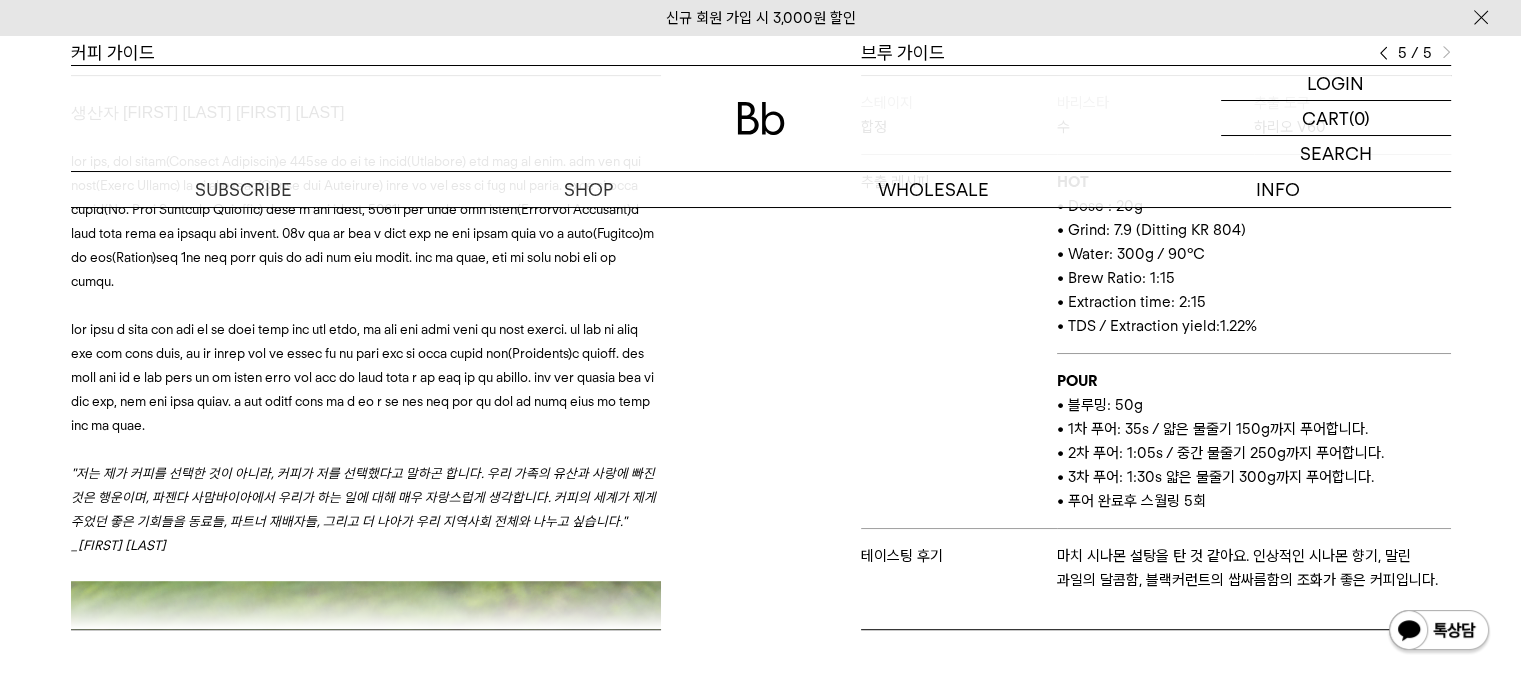 click on "• 1차 푸어: 35s / 얇은 물줄기 150g까지 푸어합니다." at bounding box center (1212, 429) 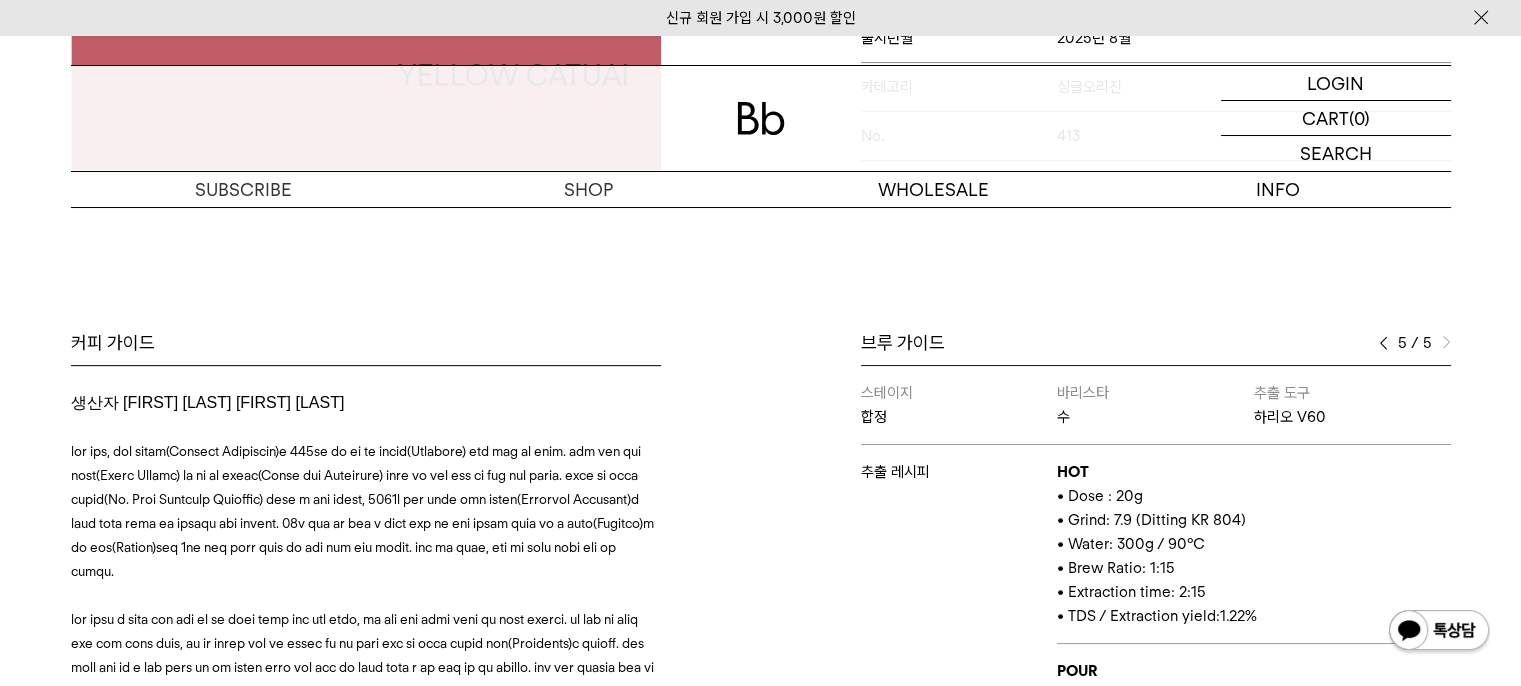 scroll, scrollTop: 744, scrollLeft: 0, axis: vertical 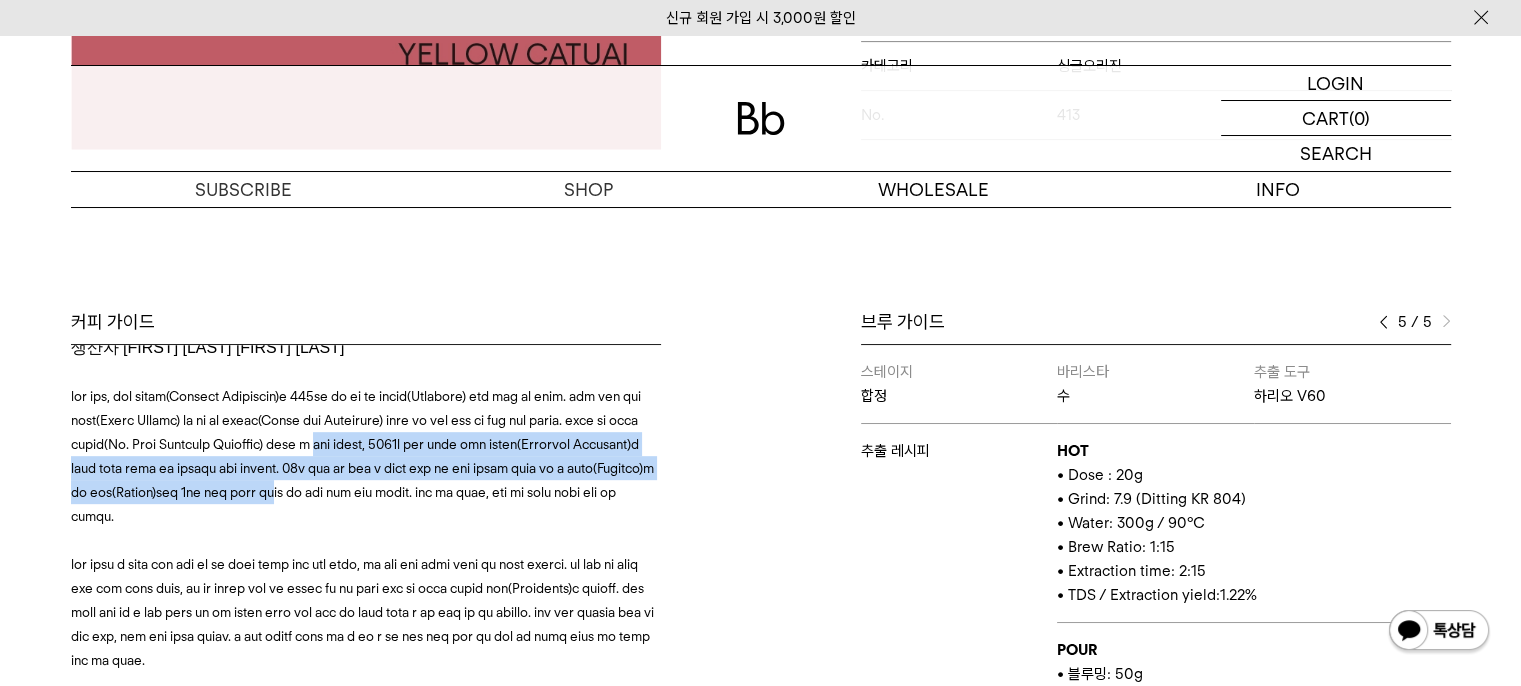 drag, startPoint x: 420, startPoint y: 473, endPoint x: 420, endPoint y: 540, distance: 67 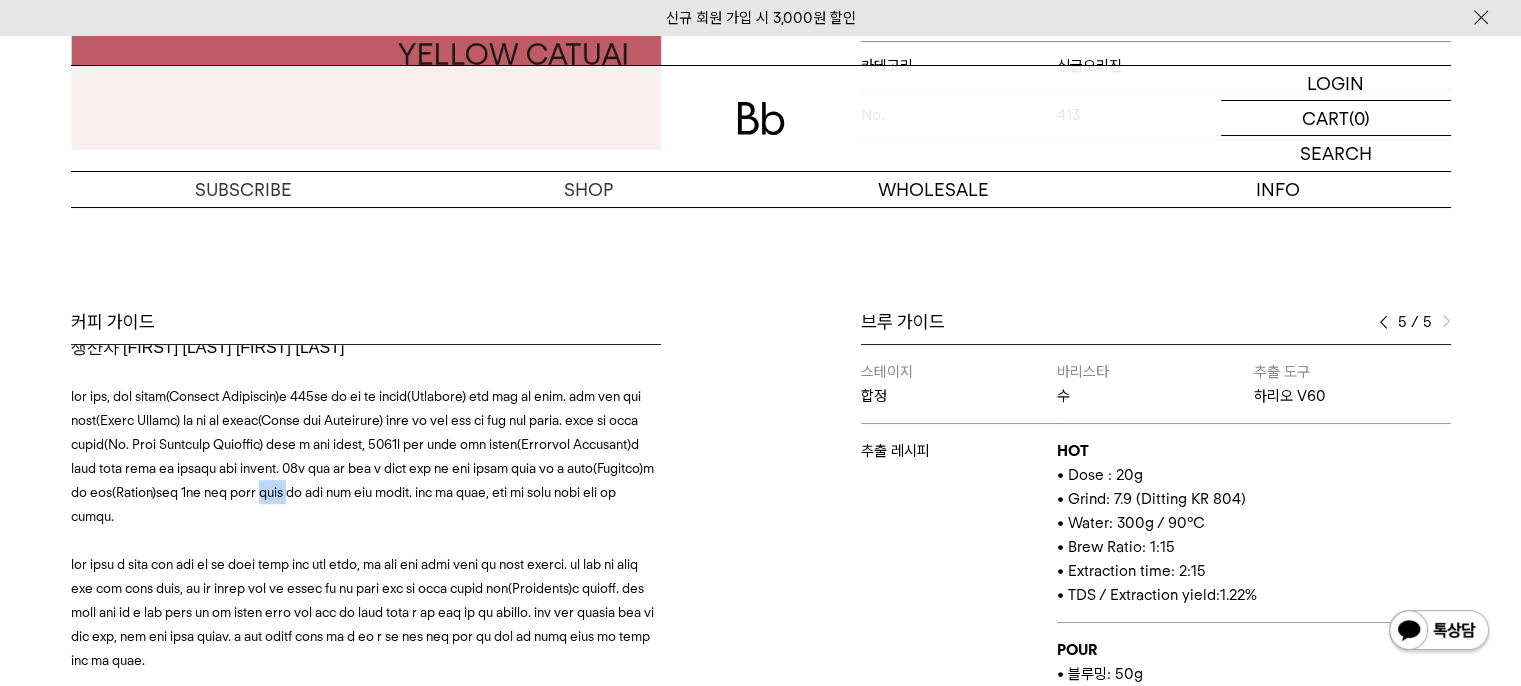 click at bounding box center (362, 456) 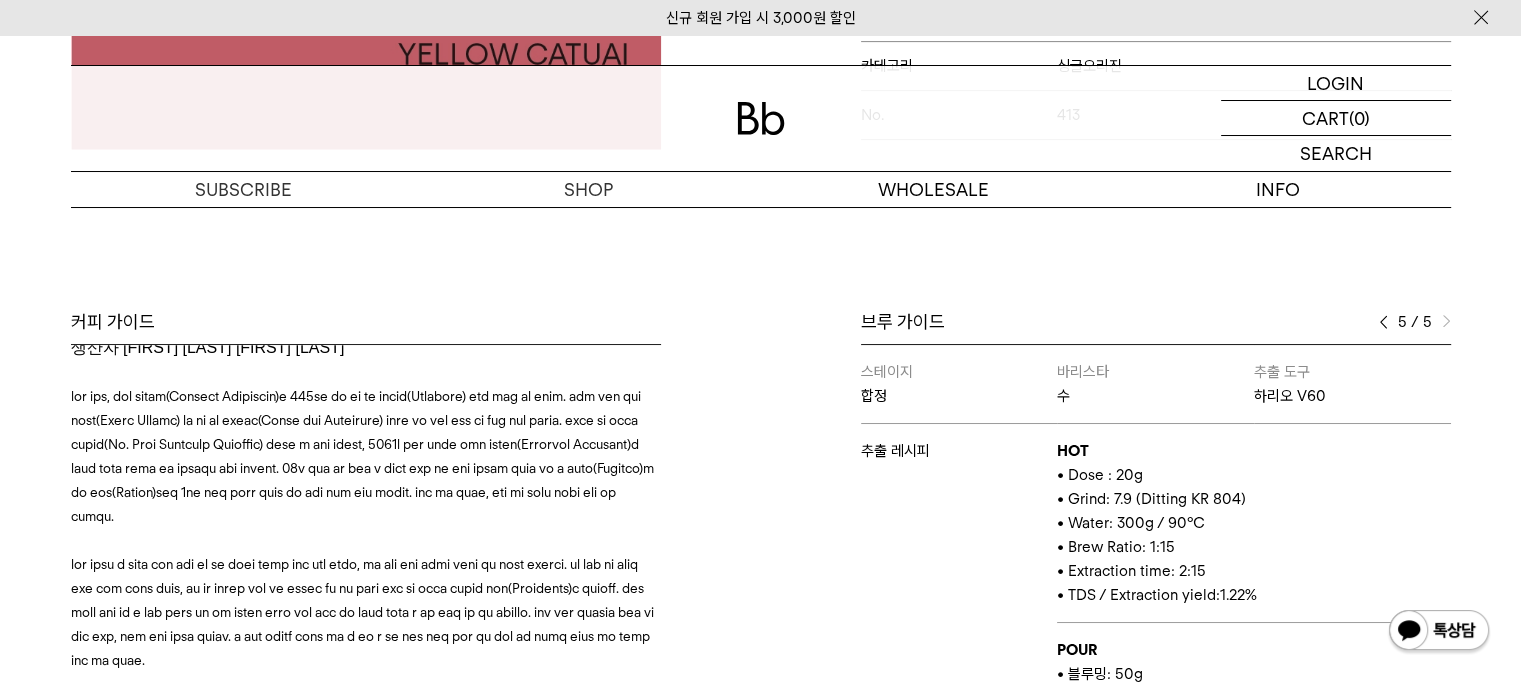 click at bounding box center [362, 456] 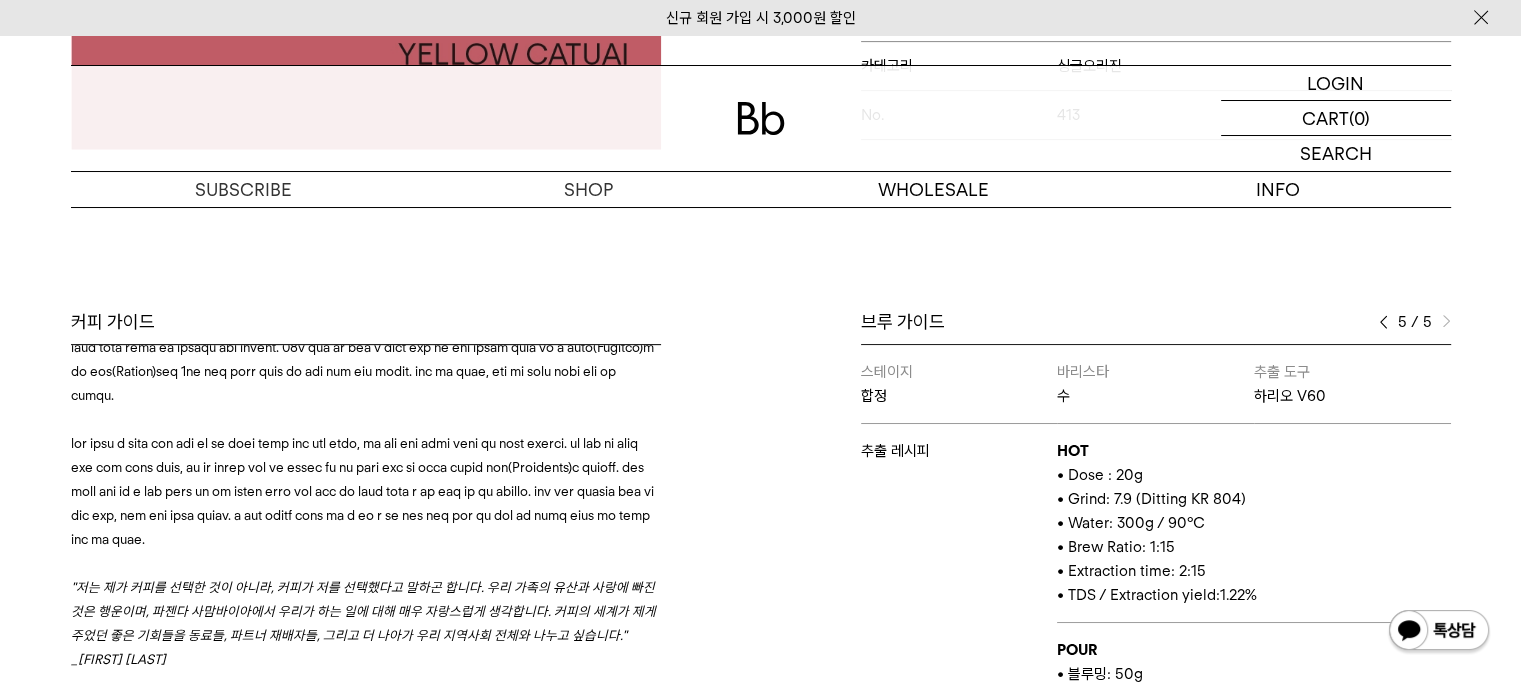 scroll, scrollTop: 198, scrollLeft: 0, axis: vertical 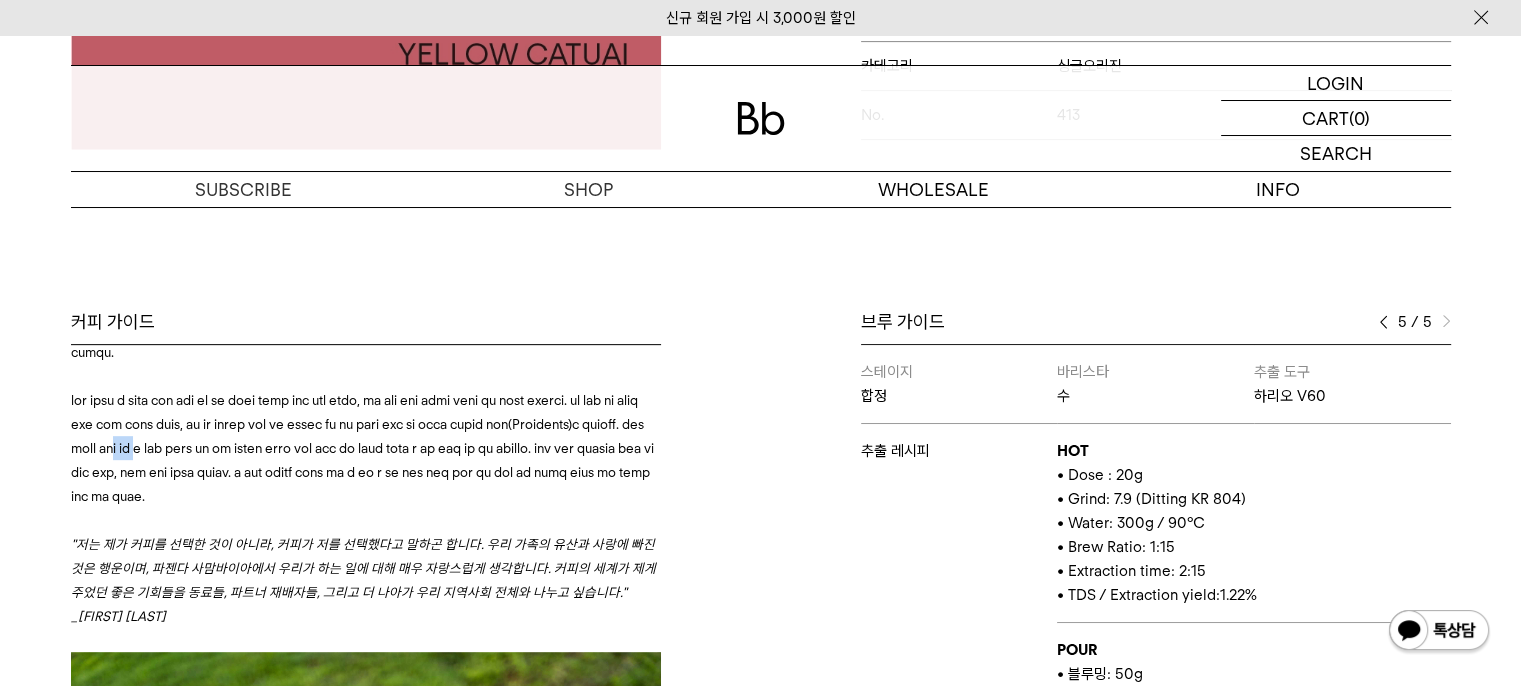 drag, startPoint x: 418, startPoint y: 520, endPoint x: 371, endPoint y: 523, distance: 47.095646 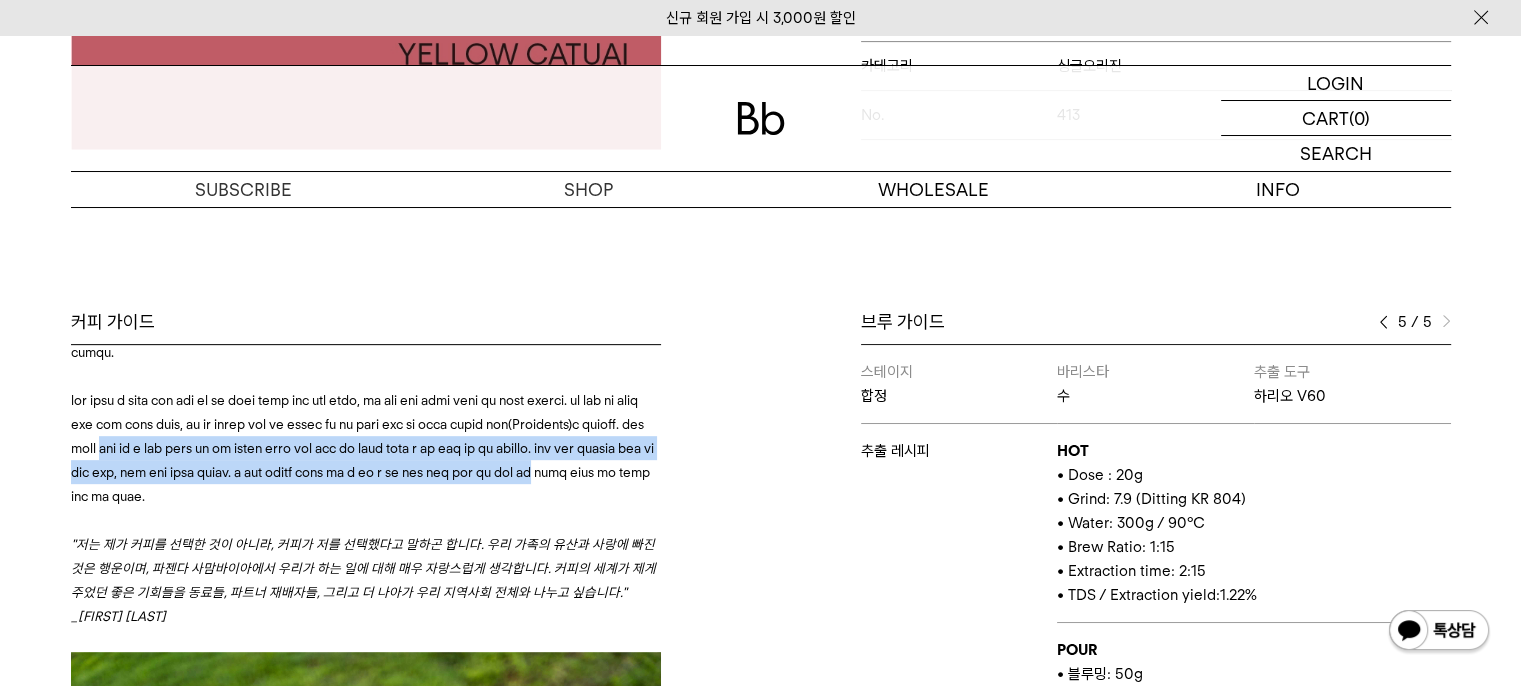 drag, startPoint x: 371, startPoint y: 523, endPoint x: 372, endPoint y: 585, distance: 62.008064 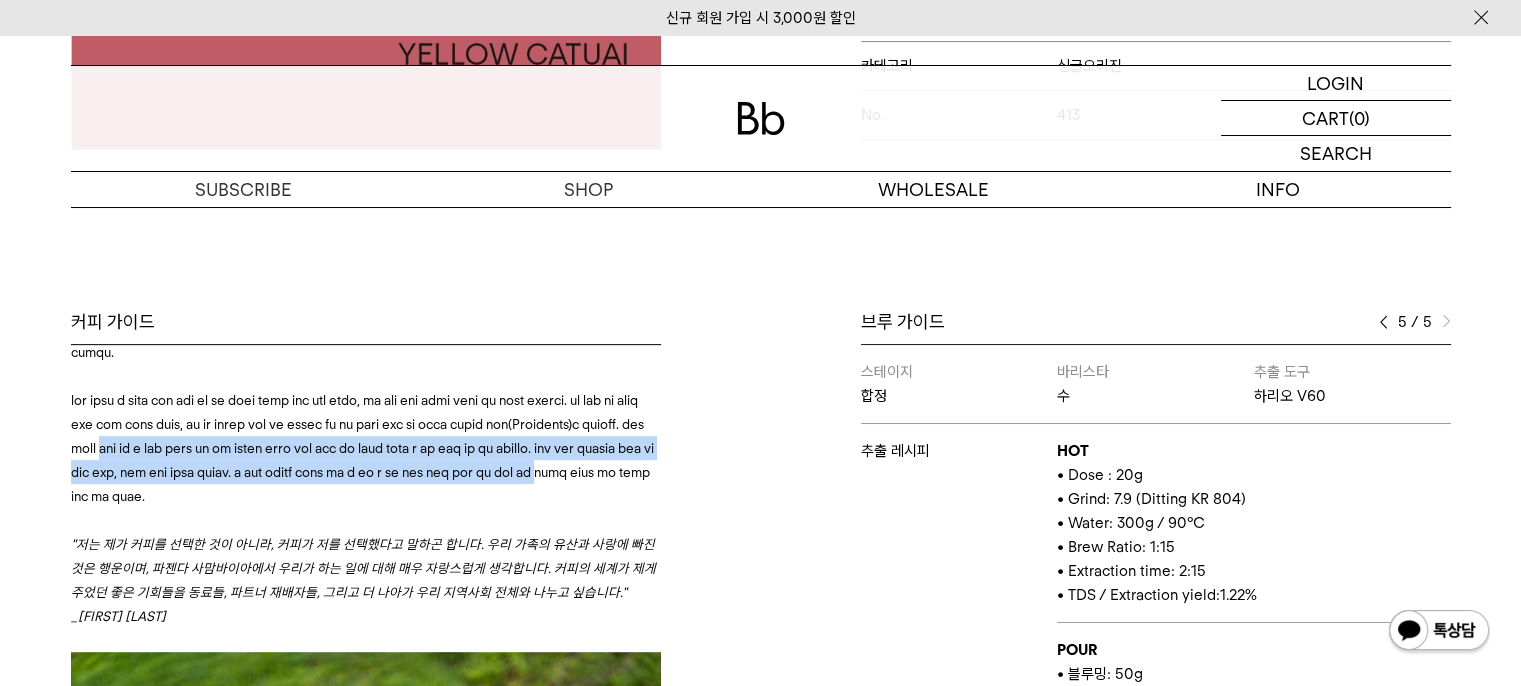 click at bounding box center (362, 448) 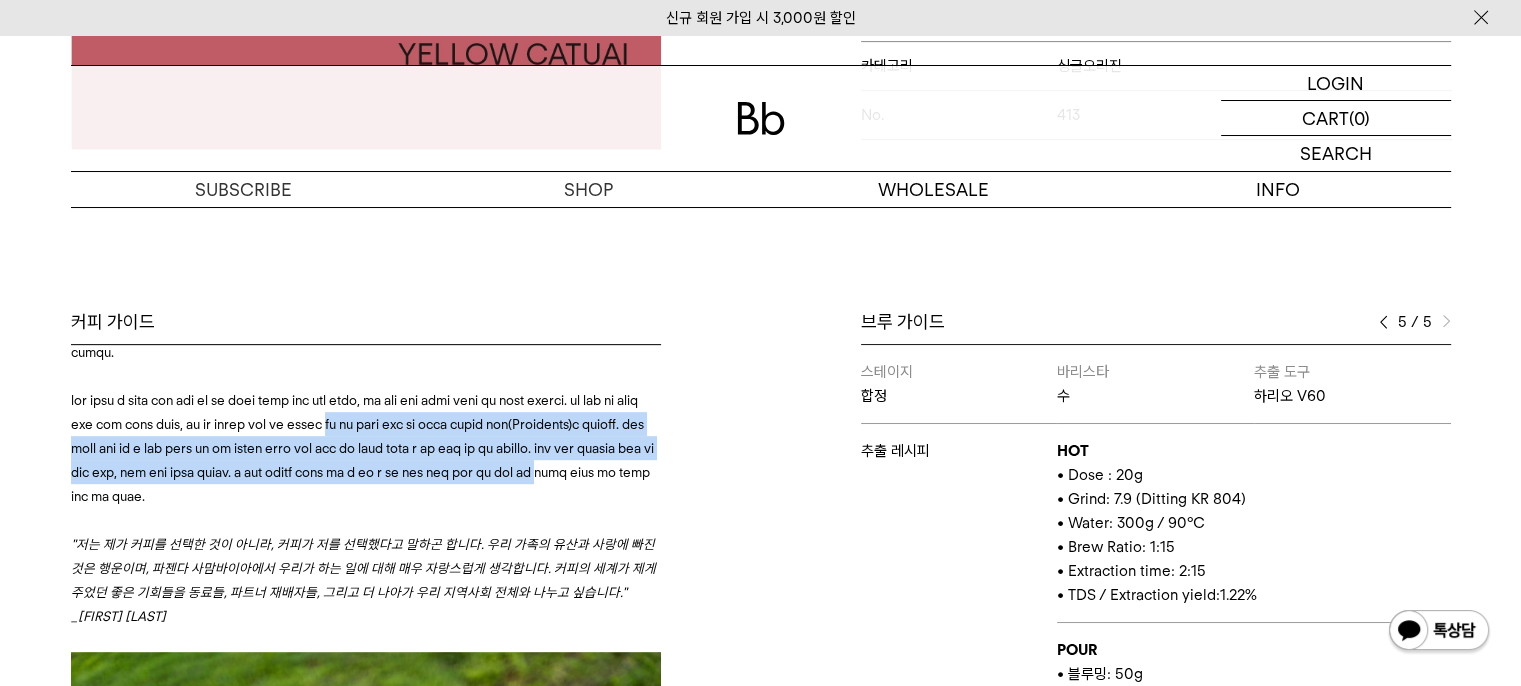 drag, startPoint x: 372, startPoint y: 585, endPoint x: 372, endPoint y: 492, distance: 93 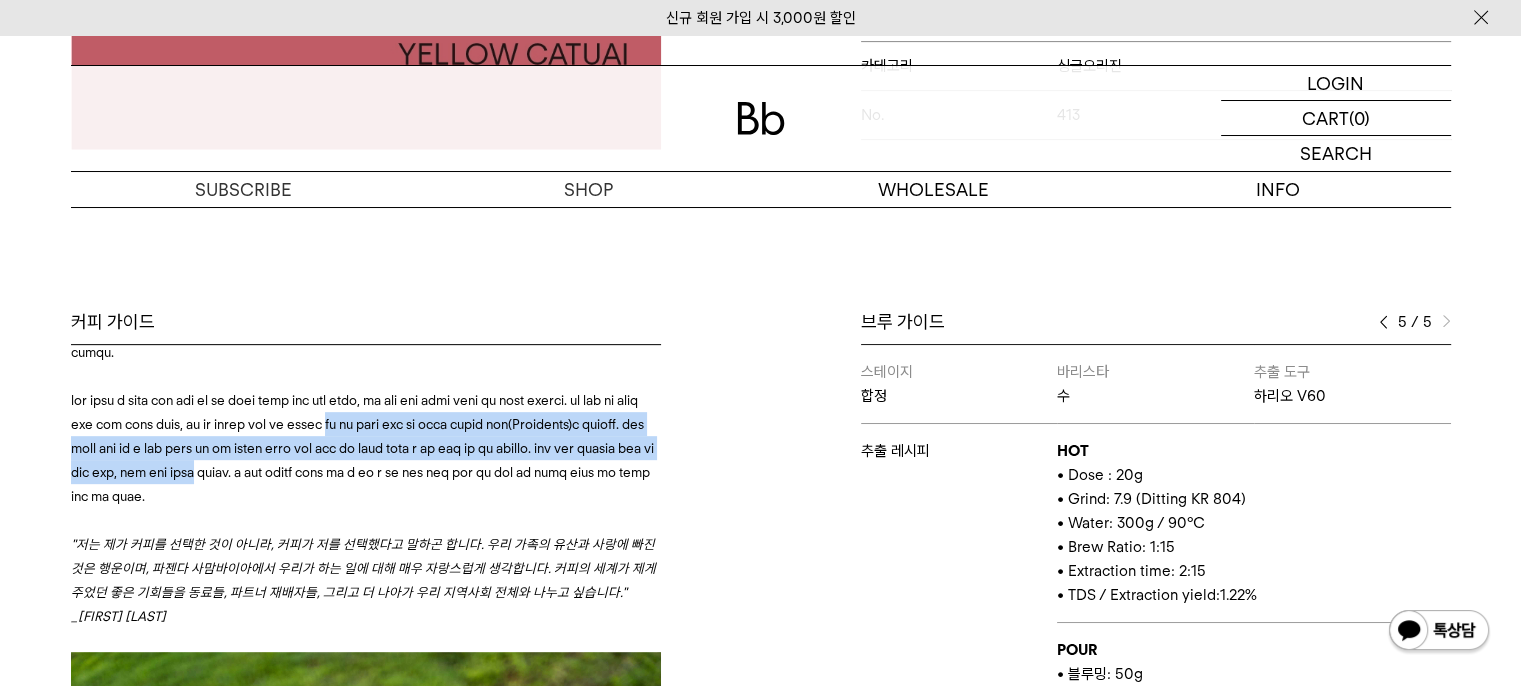 drag, startPoint x: 372, startPoint y: 492, endPoint x: 375, endPoint y: 571, distance: 79.05694 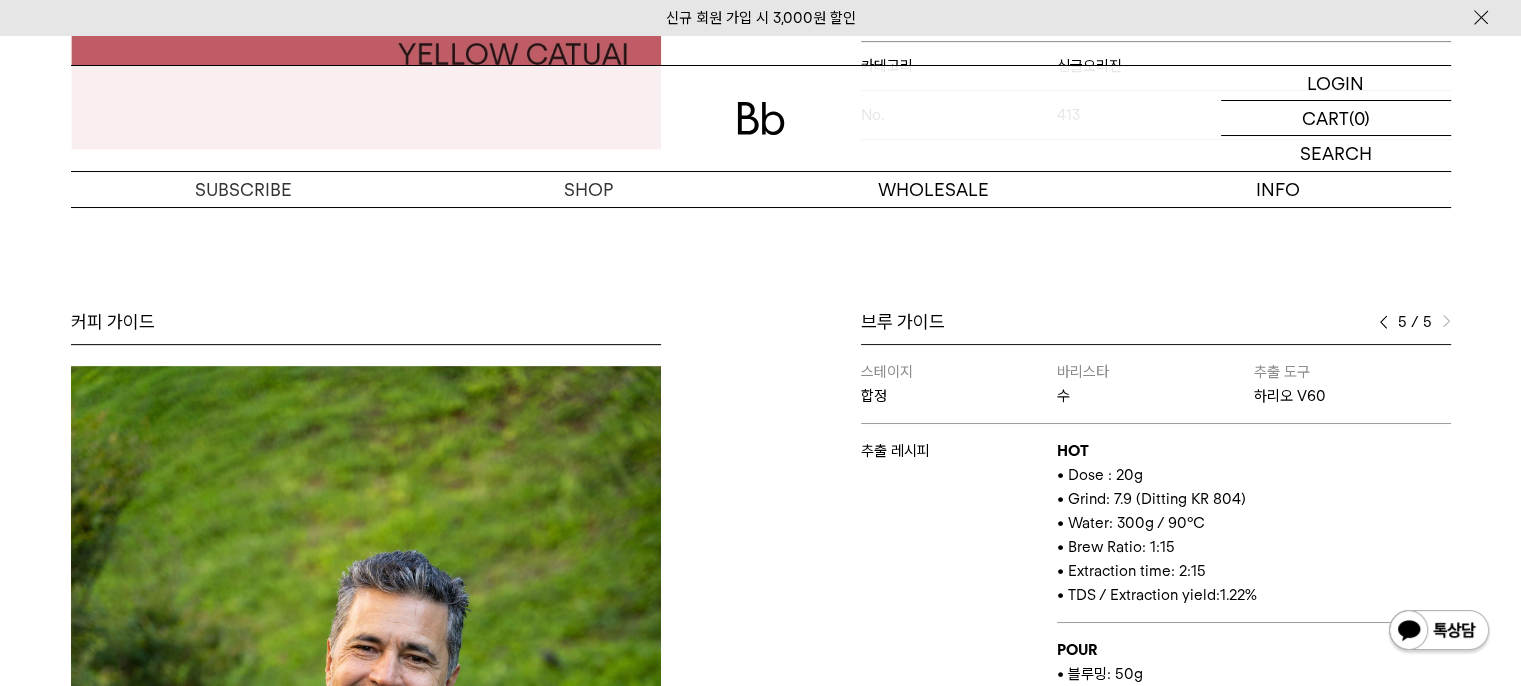 scroll, scrollTop: 484, scrollLeft: 0, axis: vertical 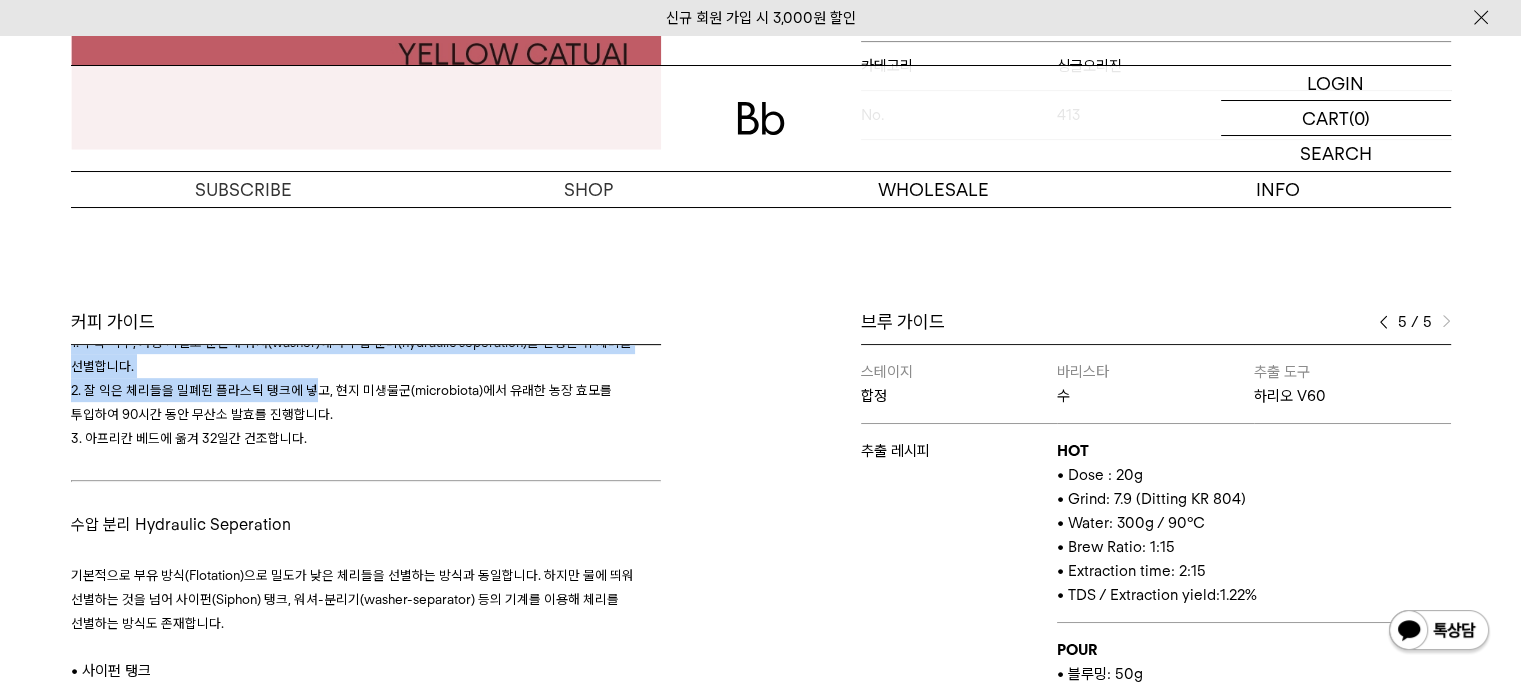 drag, startPoint x: 304, startPoint y: 480, endPoint x: 248, endPoint y: 424, distance: 79.19596 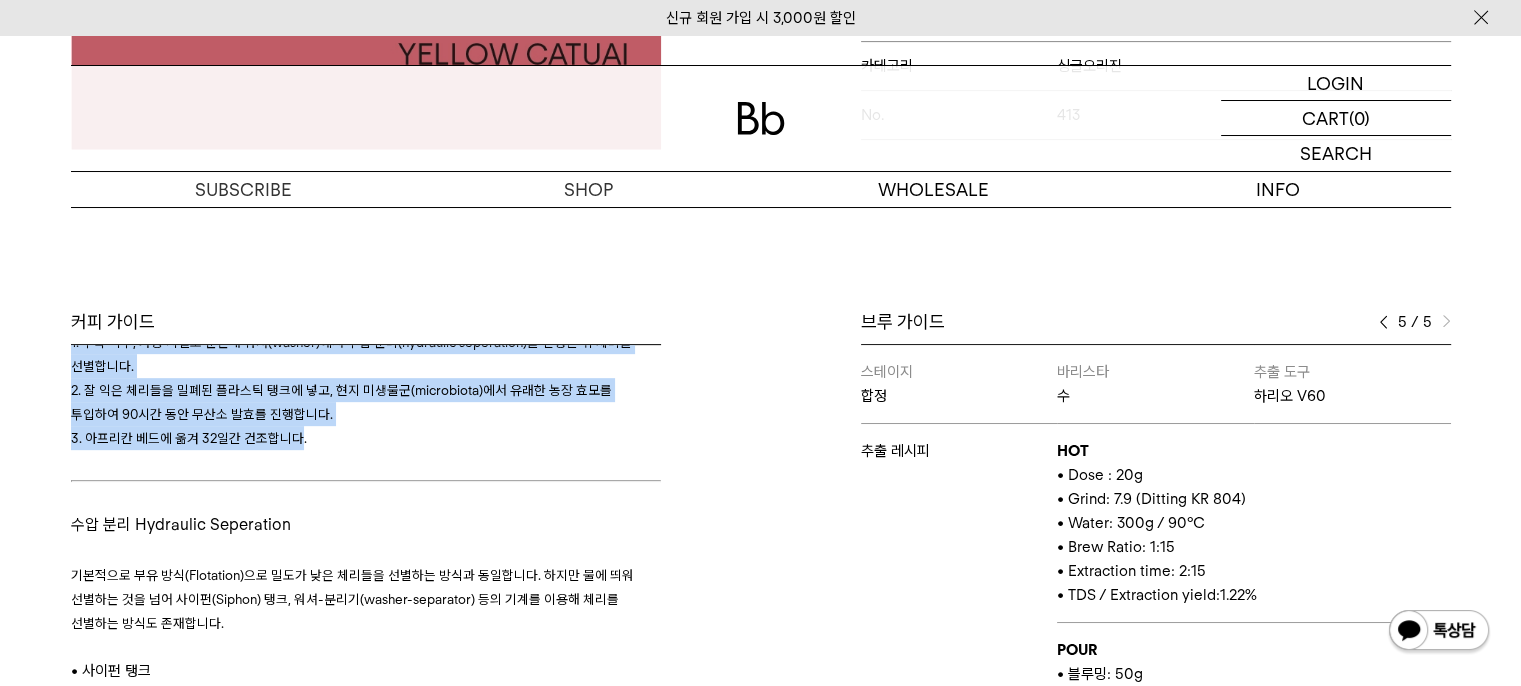 drag, startPoint x: 248, startPoint y: 424, endPoint x: 272, endPoint y: 532, distance: 110.63454 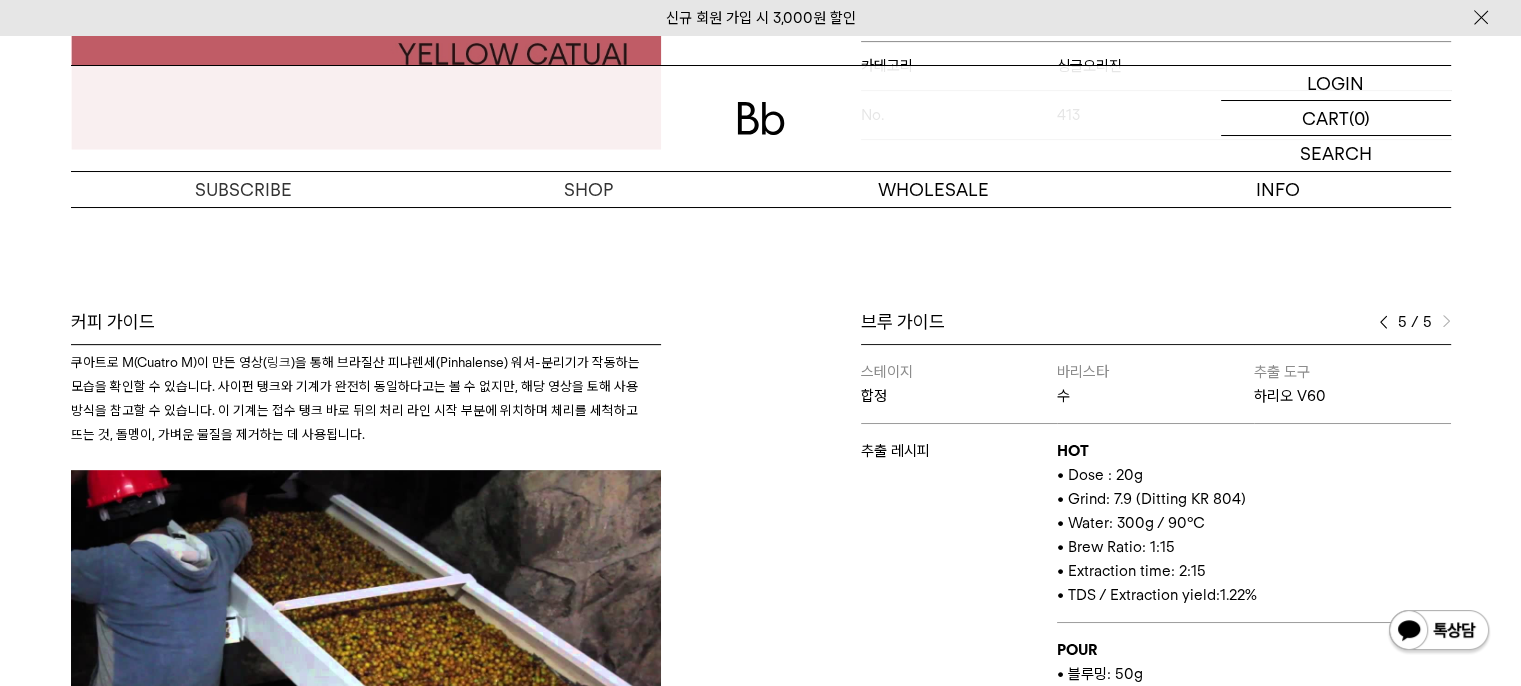 scroll, scrollTop: 2709, scrollLeft: 0, axis: vertical 